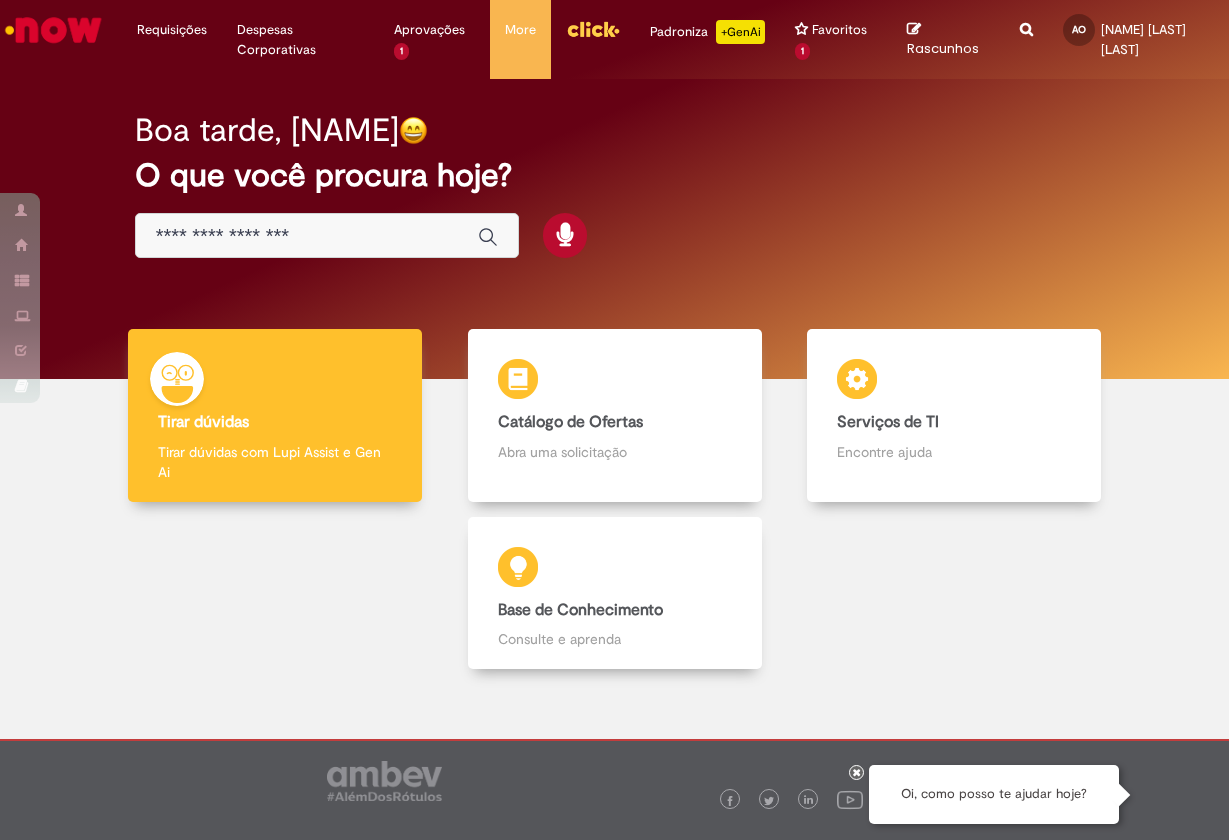 scroll, scrollTop: 0, scrollLeft: 0, axis: both 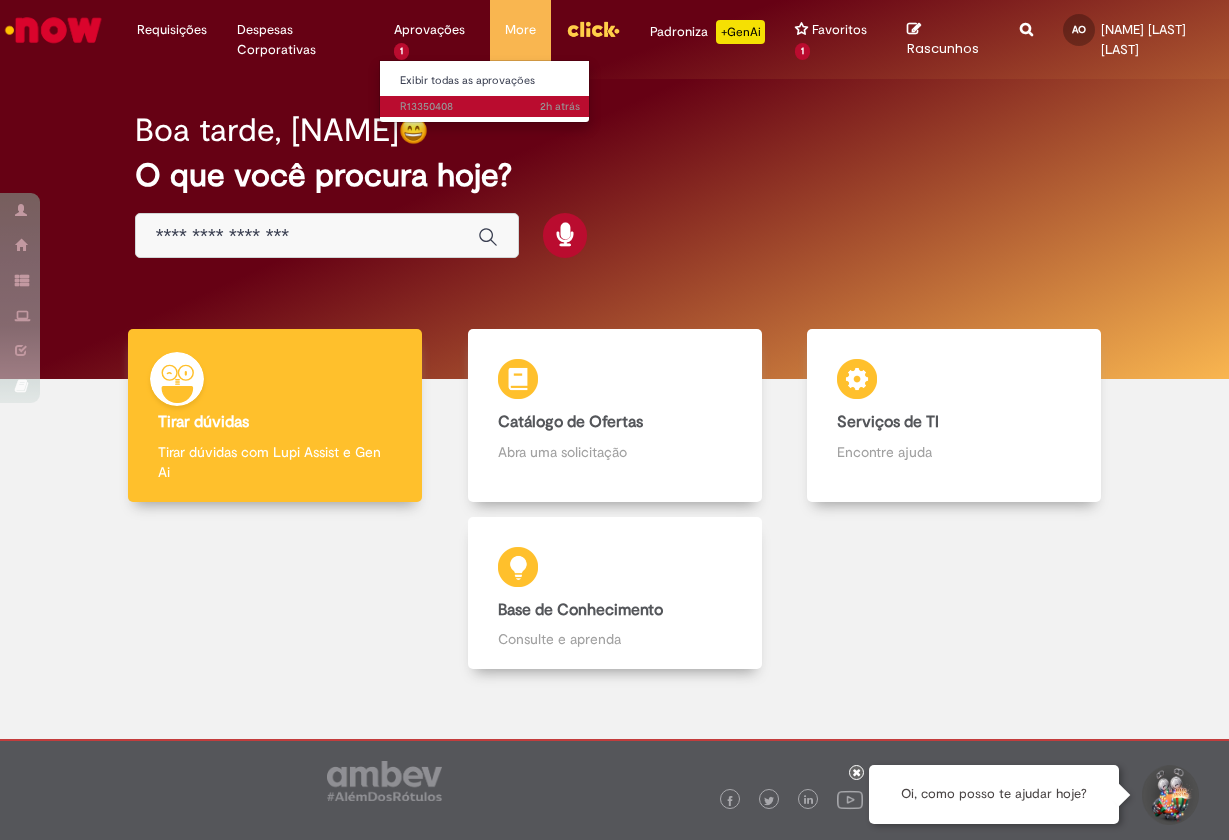 click on "[TIME] [TIME] R[NUMBER]" at bounding box center [490, 107] 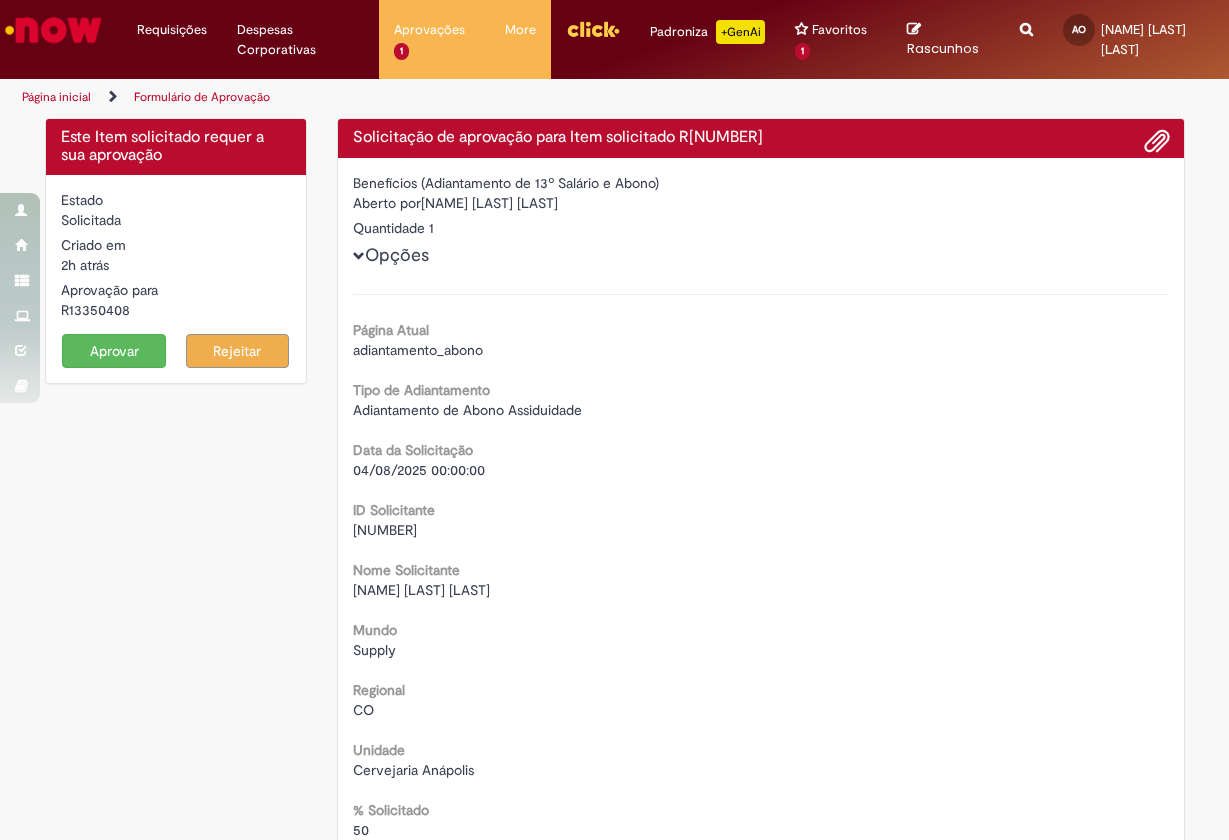 scroll, scrollTop: 0, scrollLeft: 0, axis: both 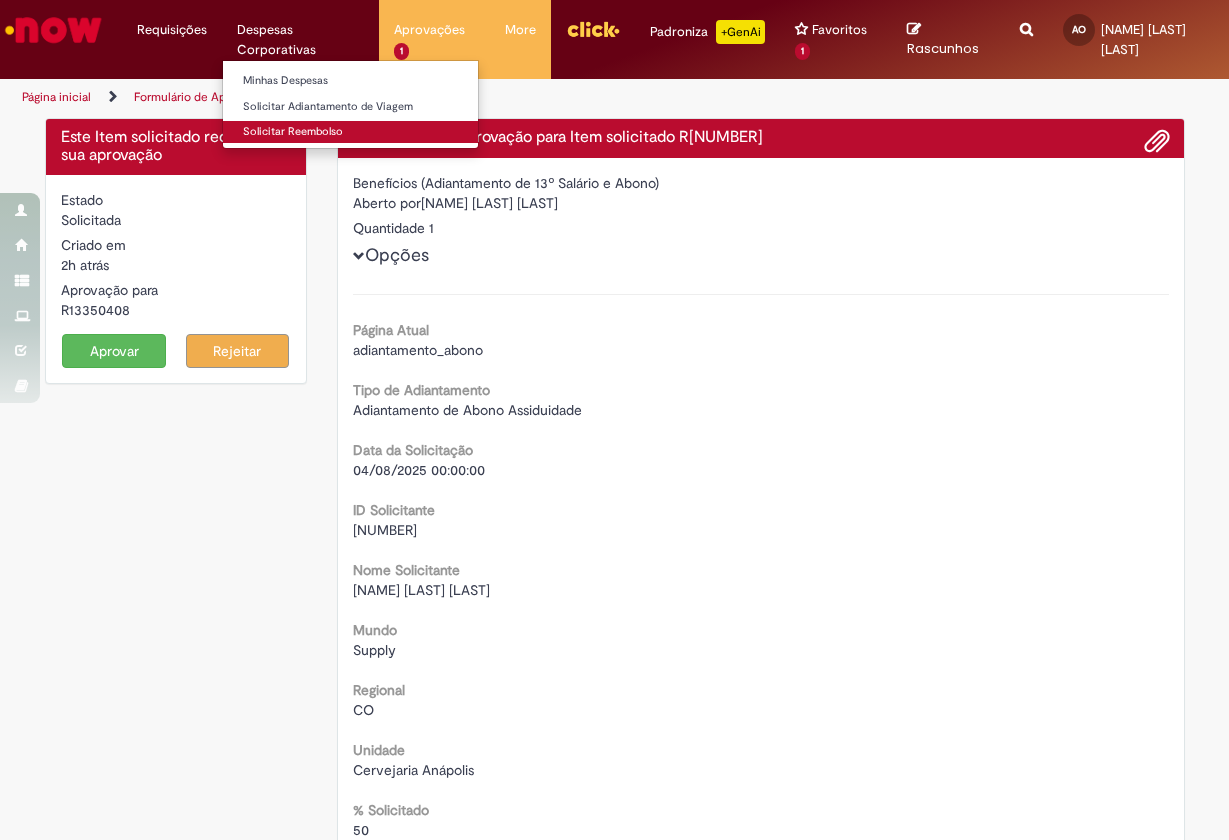 click on "Solicitar Reembolso" at bounding box center [350, 132] 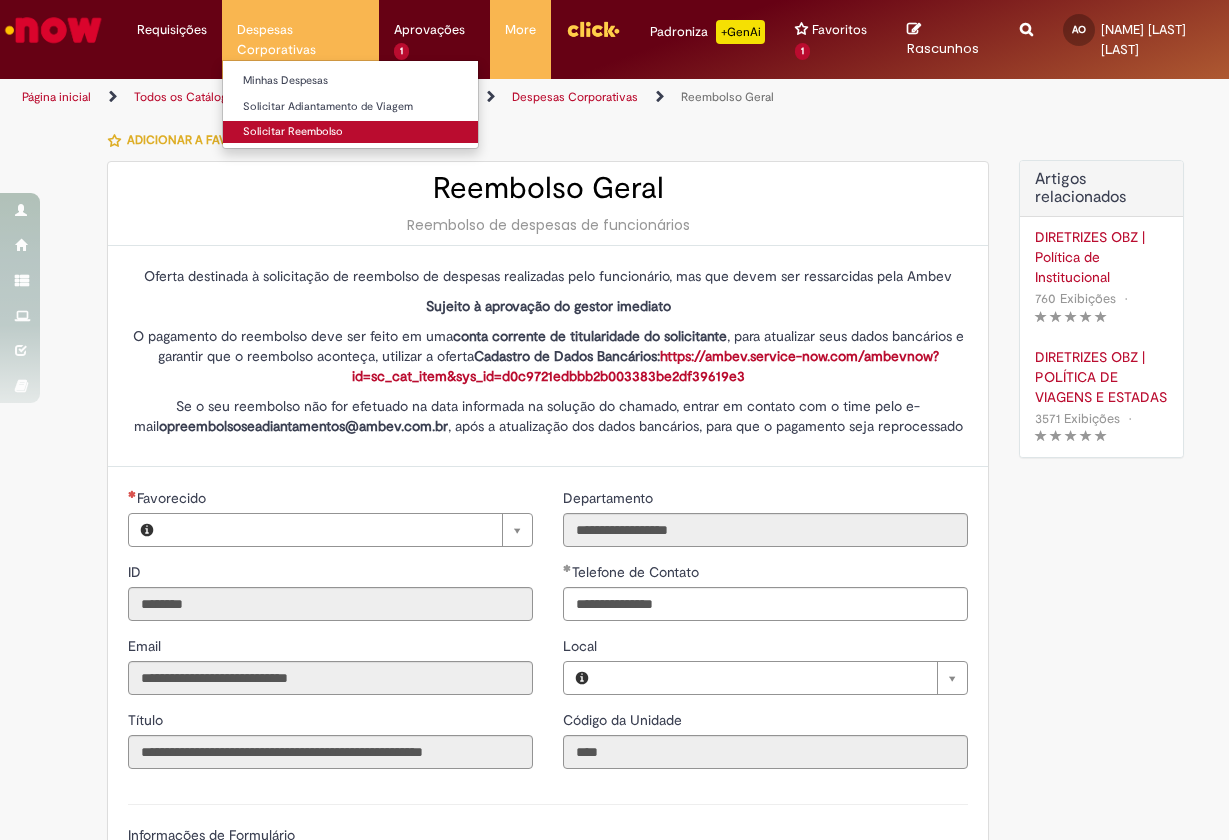 type on "**********" 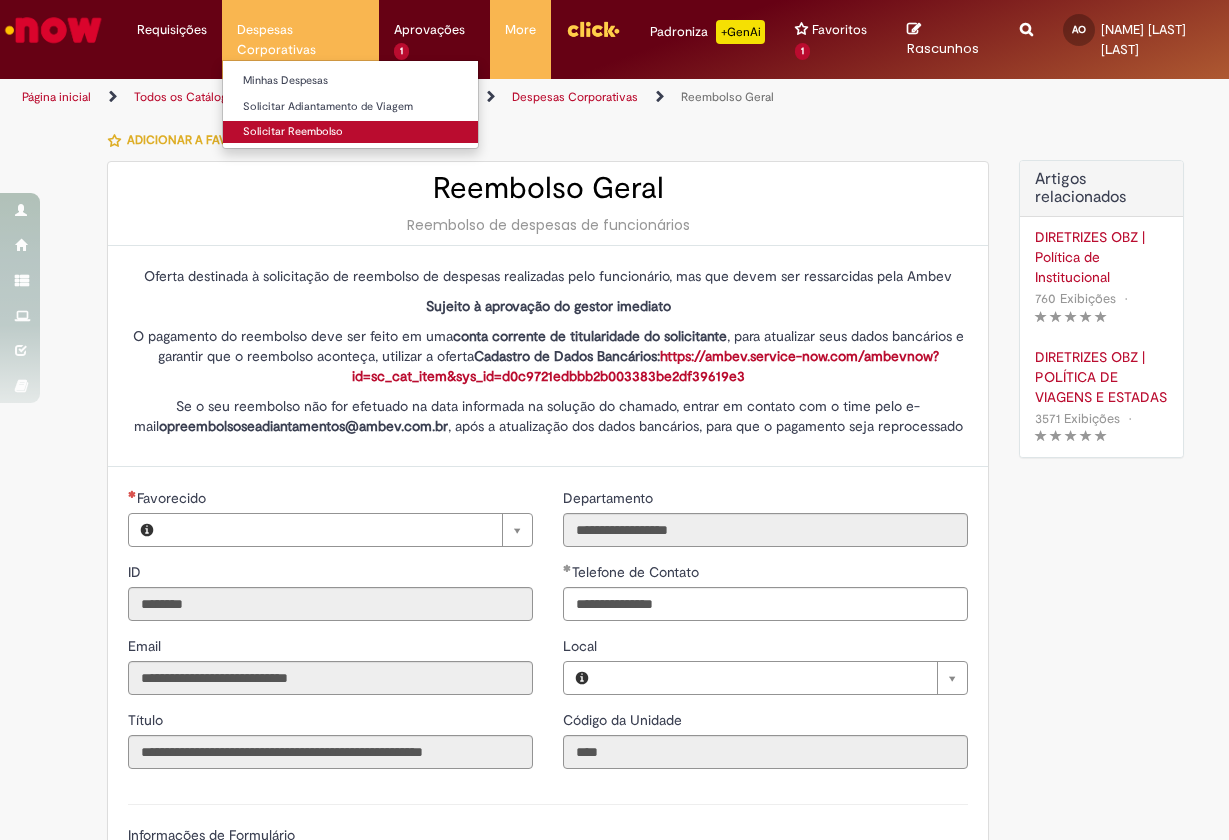 type on "**********" 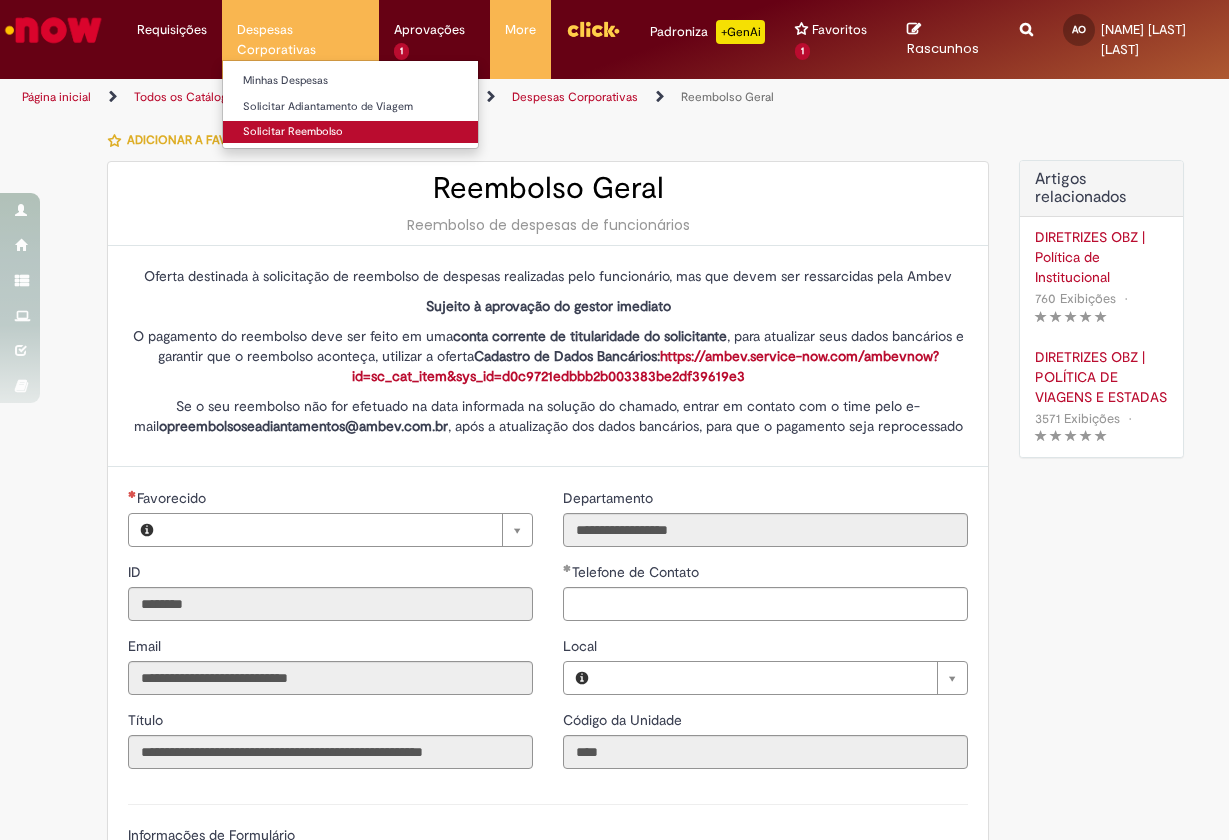 type on "**********" 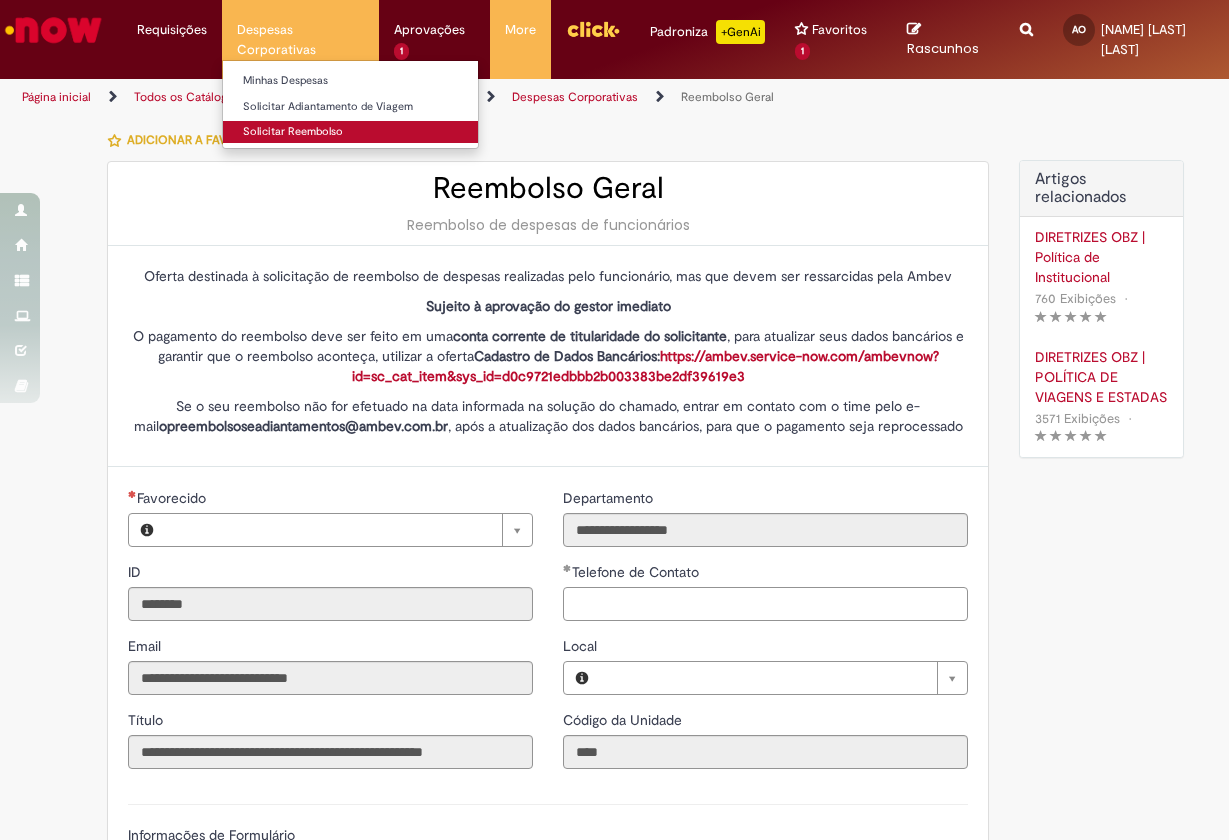 type on "**********" 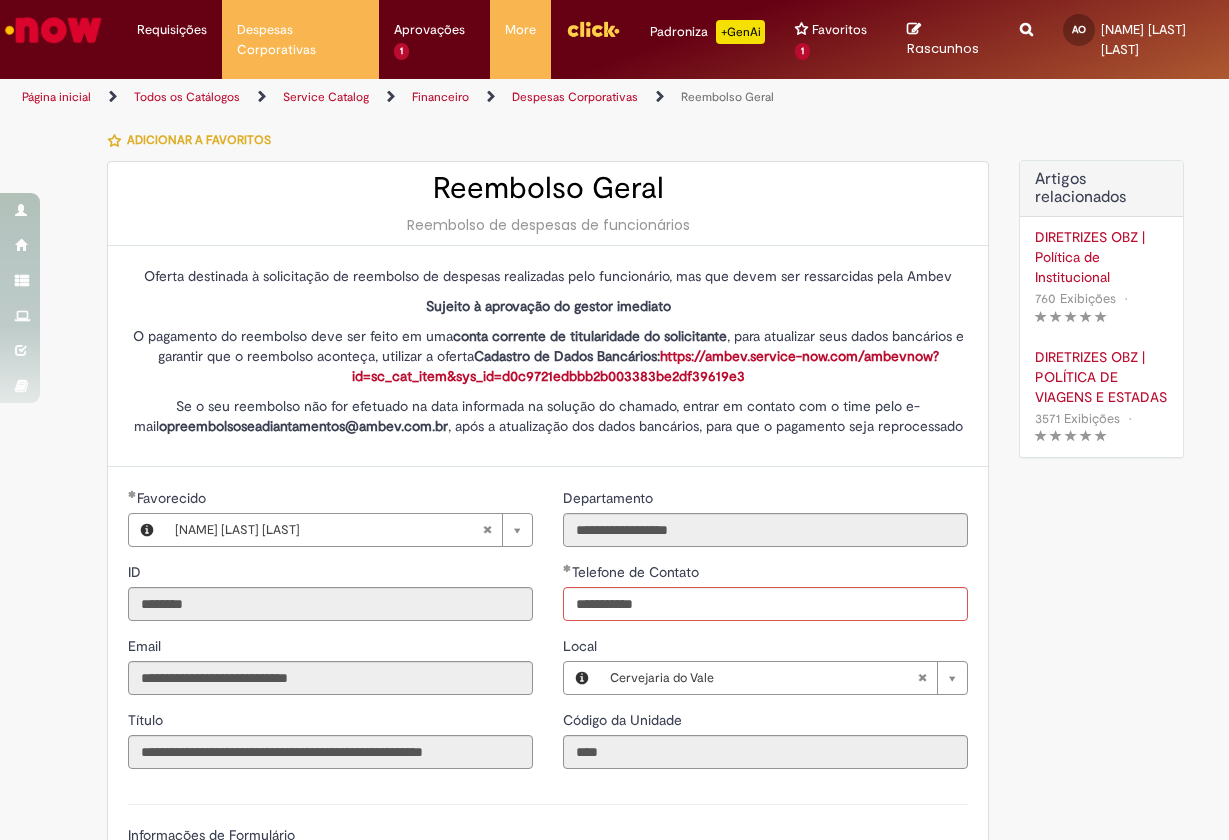type on "**********" 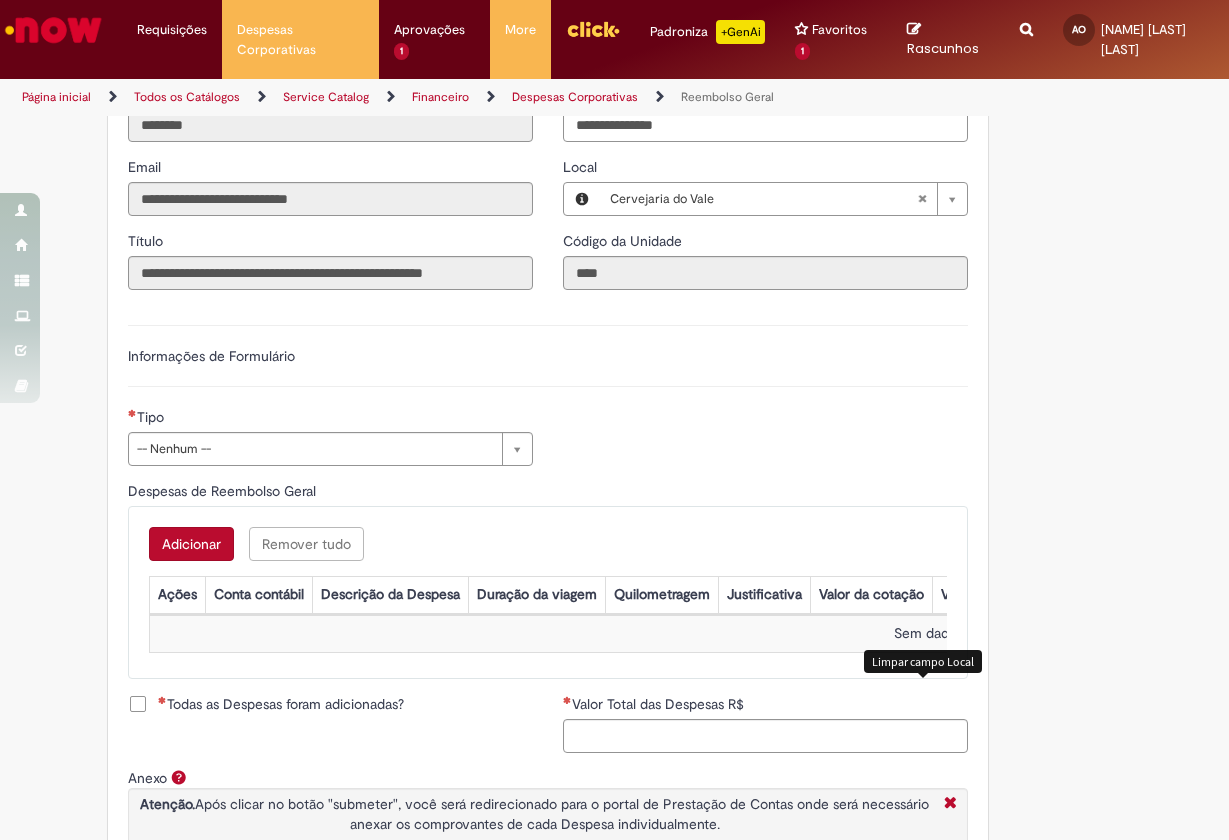 scroll, scrollTop: 484, scrollLeft: 0, axis: vertical 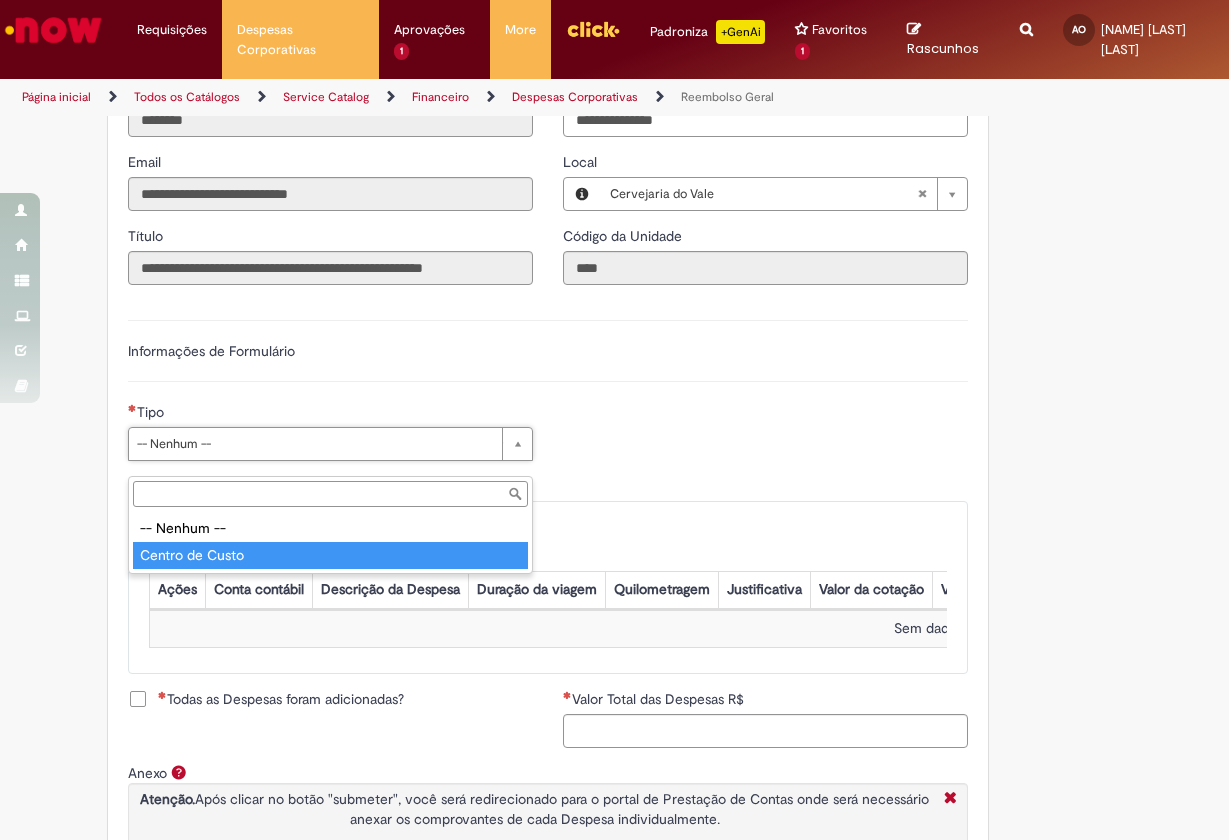type on "**********" 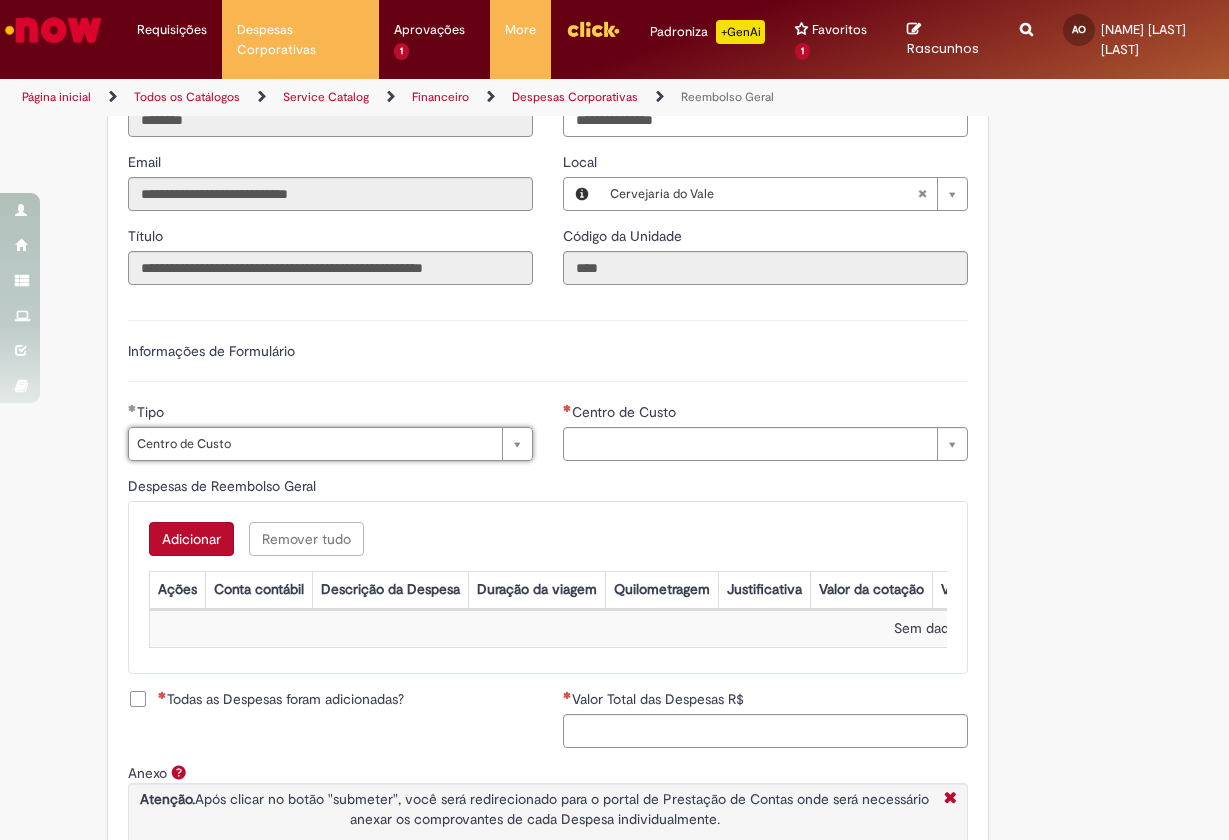 type on "**********" 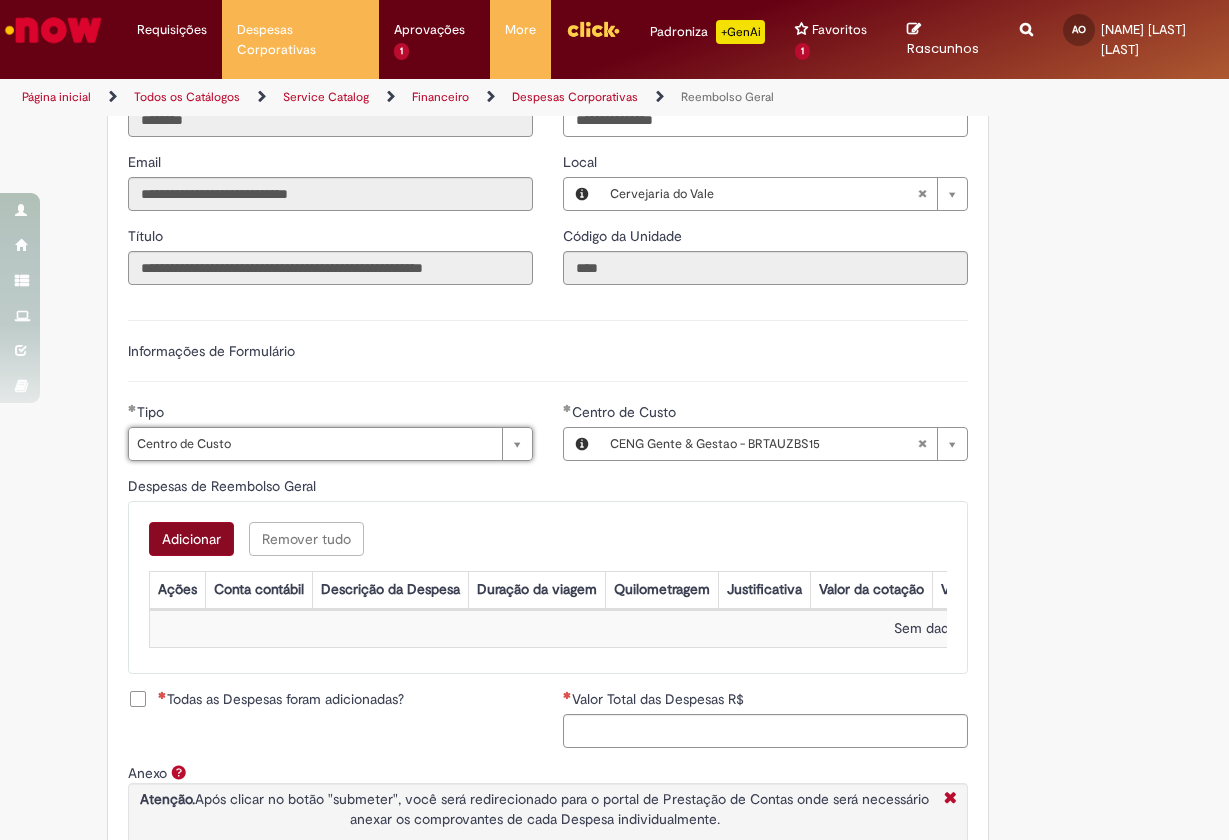 click on "Adicionar" at bounding box center [191, 539] 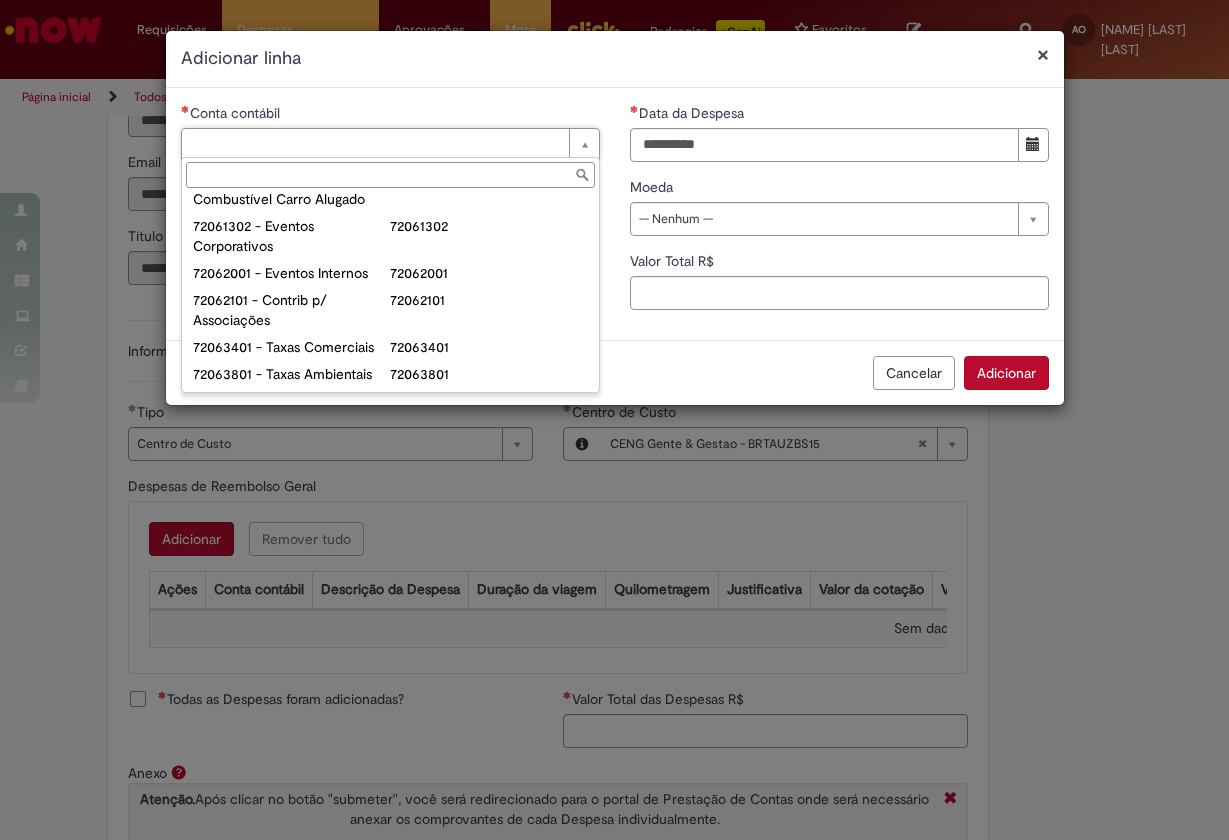 scroll, scrollTop: 1414, scrollLeft: 0, axis: vertical 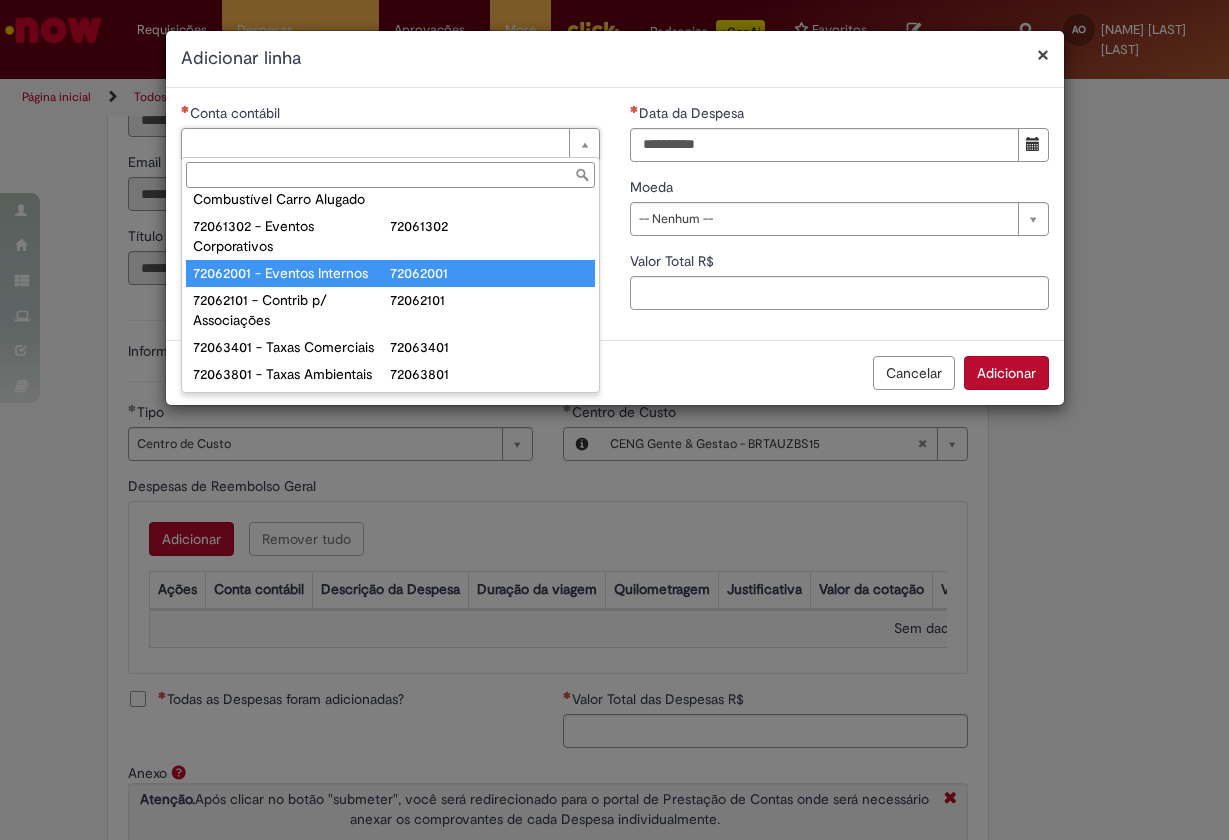 type on "**********" 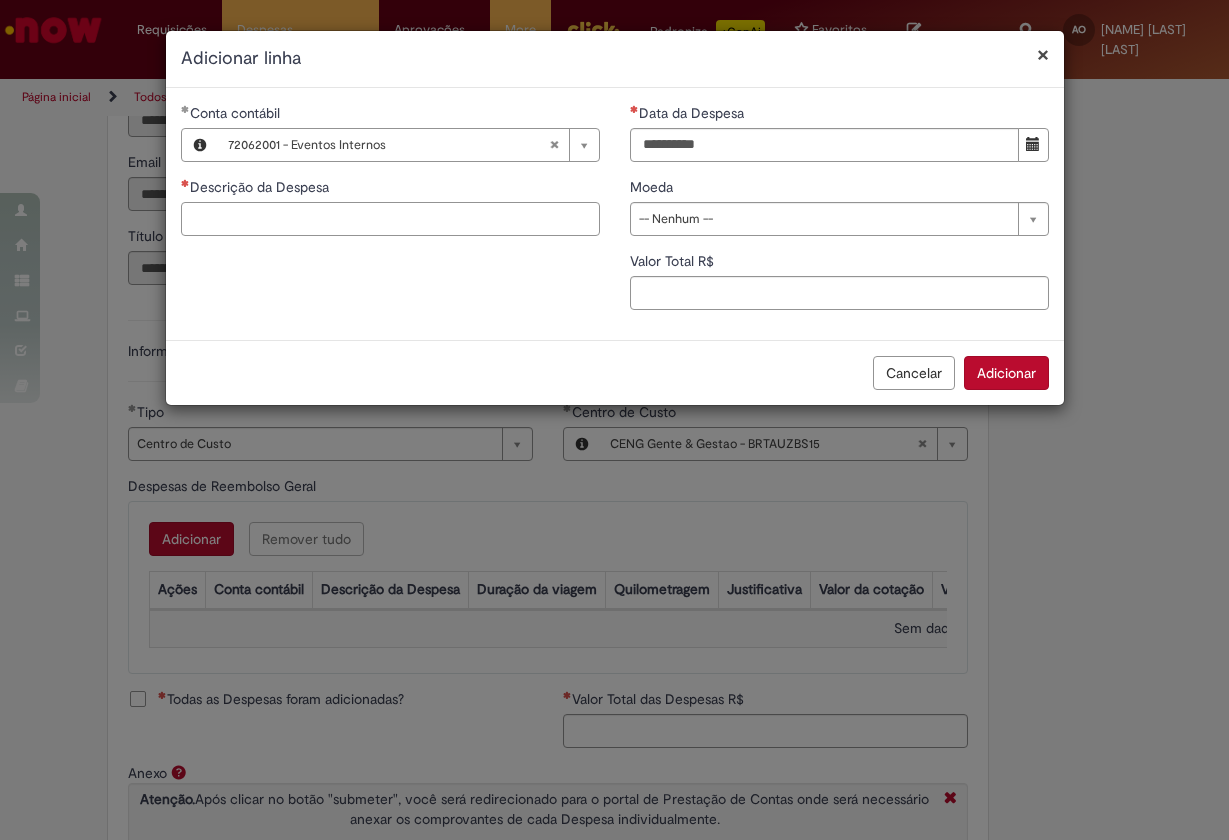 click on "Descrição da Despesa" at bounding box center [390, 219] 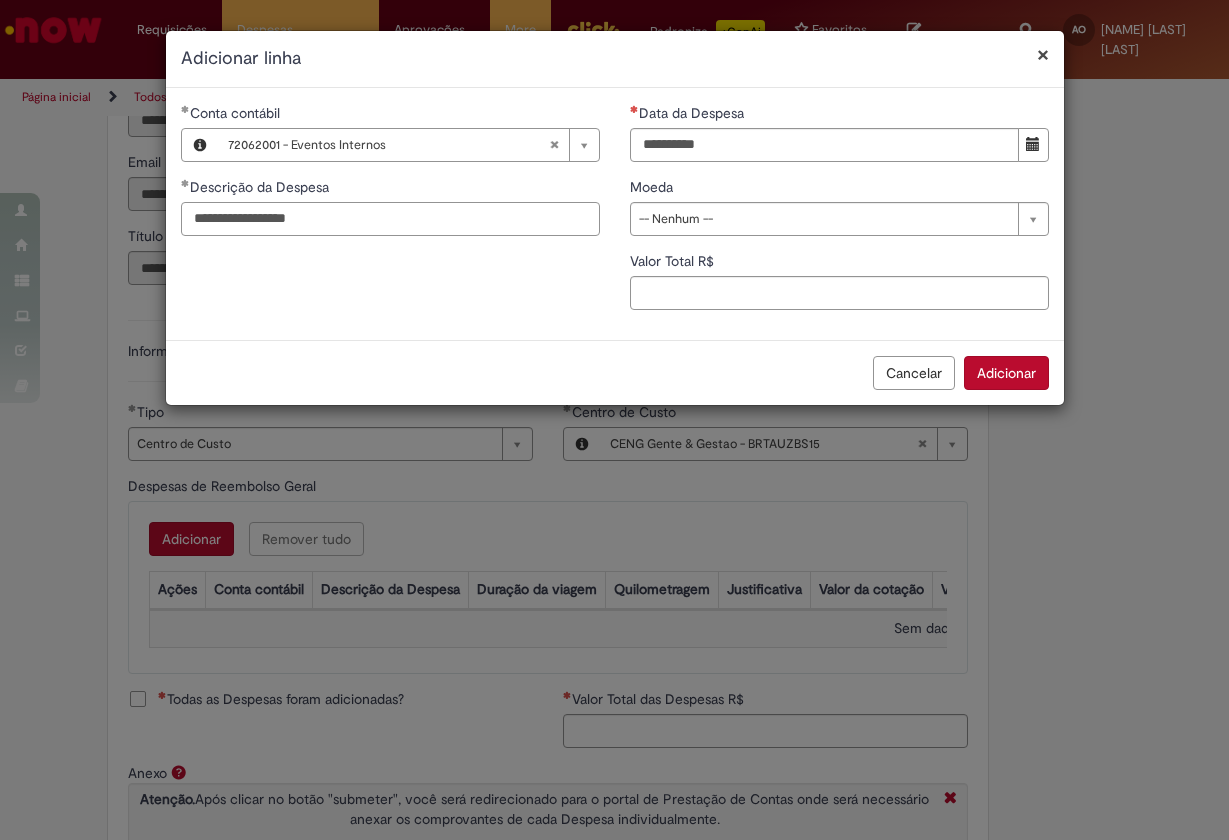 type on "**********" 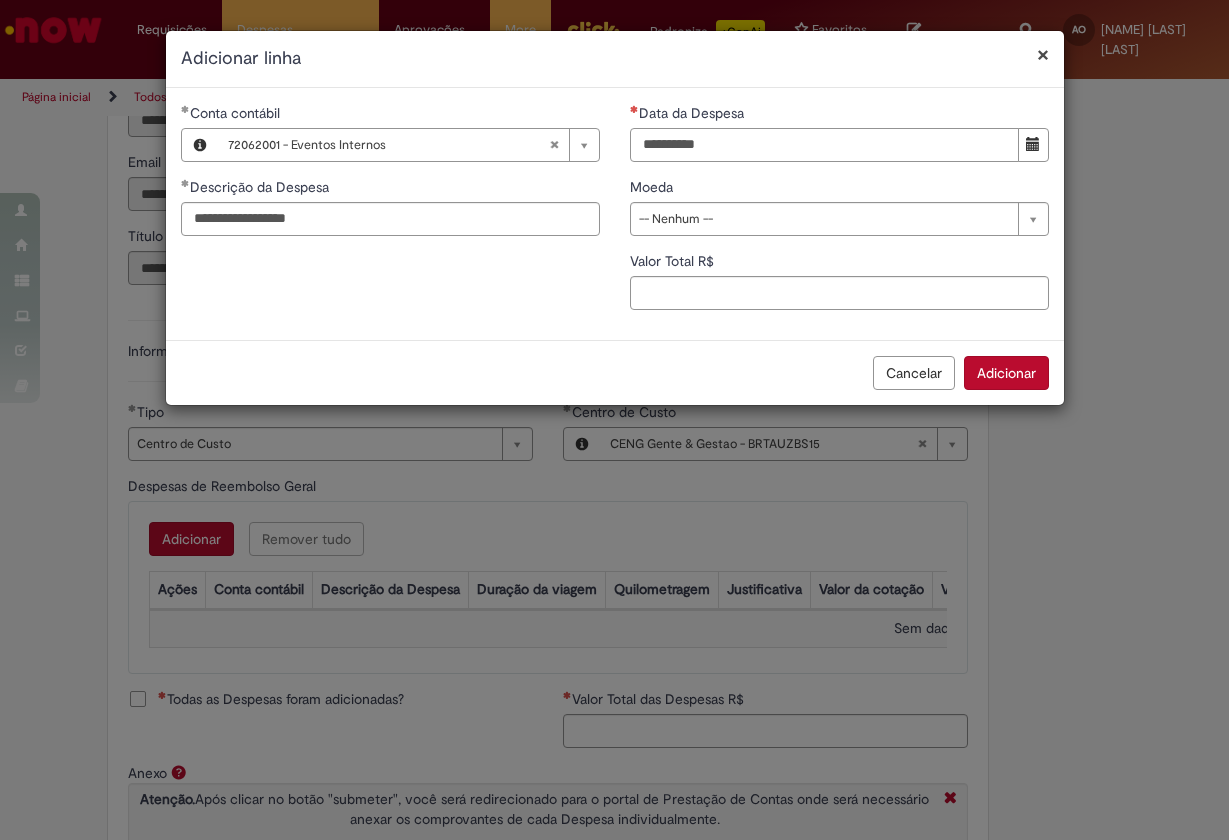 click on "Data da Despesa" at bounding box center (824, 145) 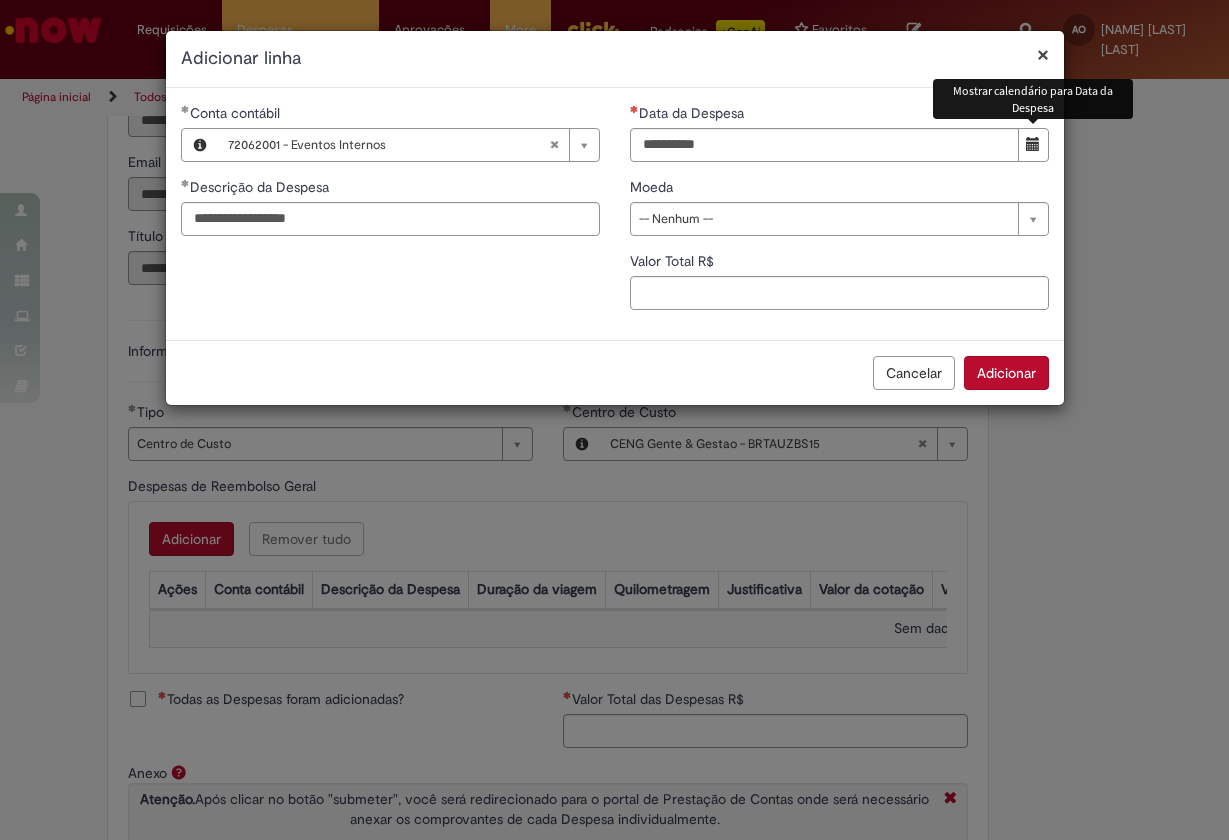 click at bounding box center (1033, 145) 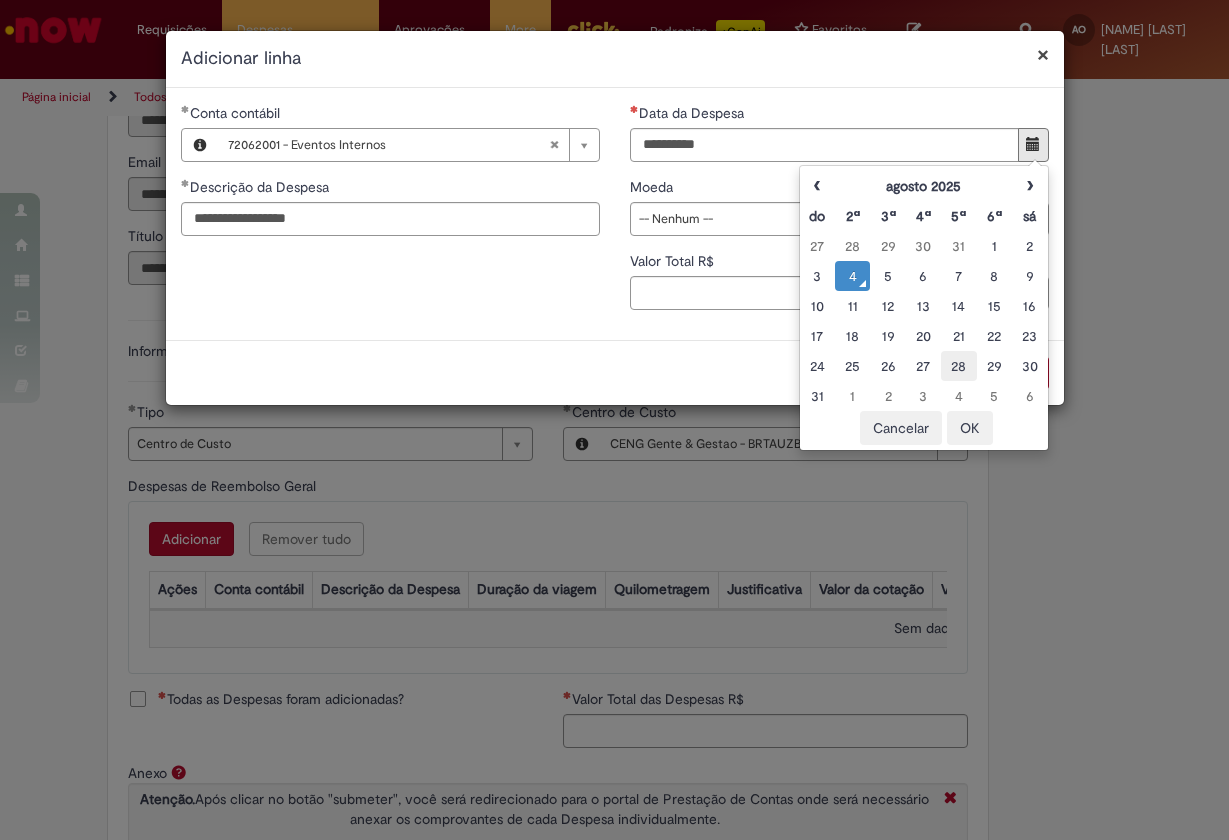 click on "28" at bounding box center (958, 366) 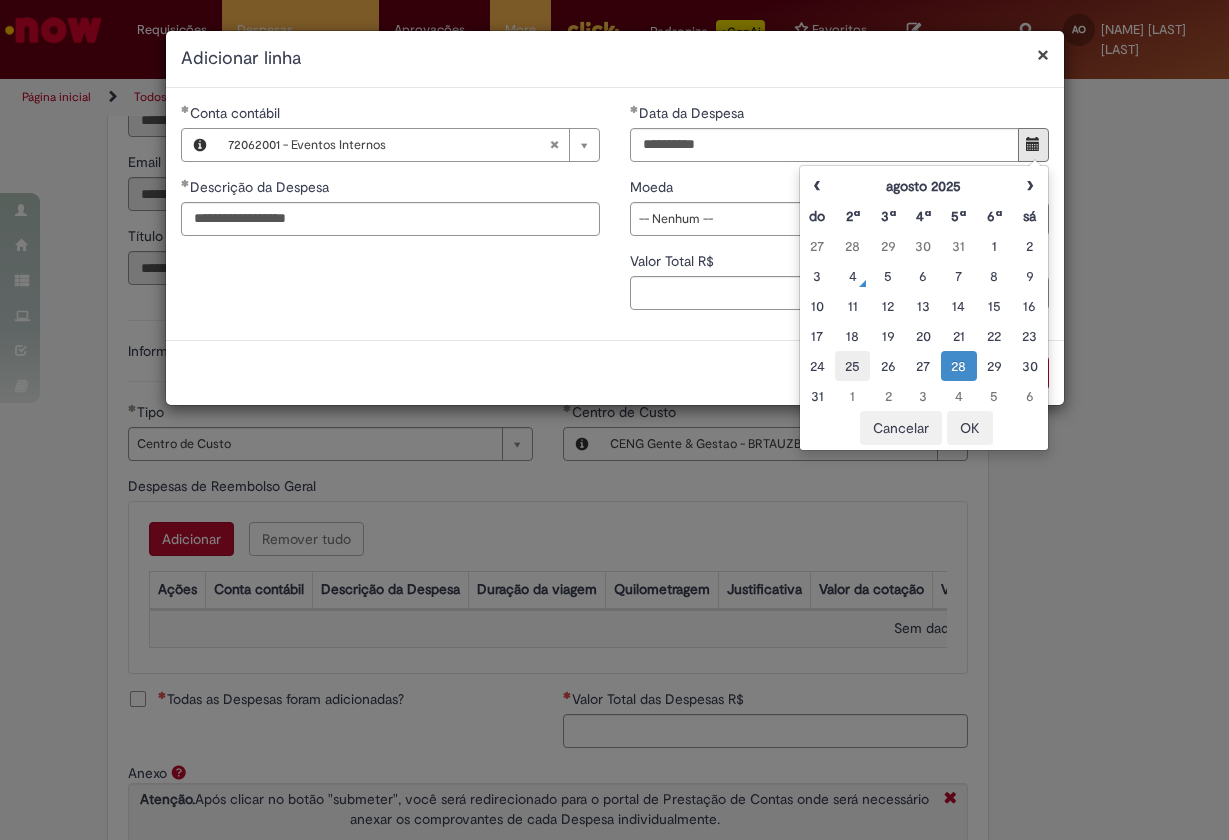 click on "25" at bounding box center [852, 366] 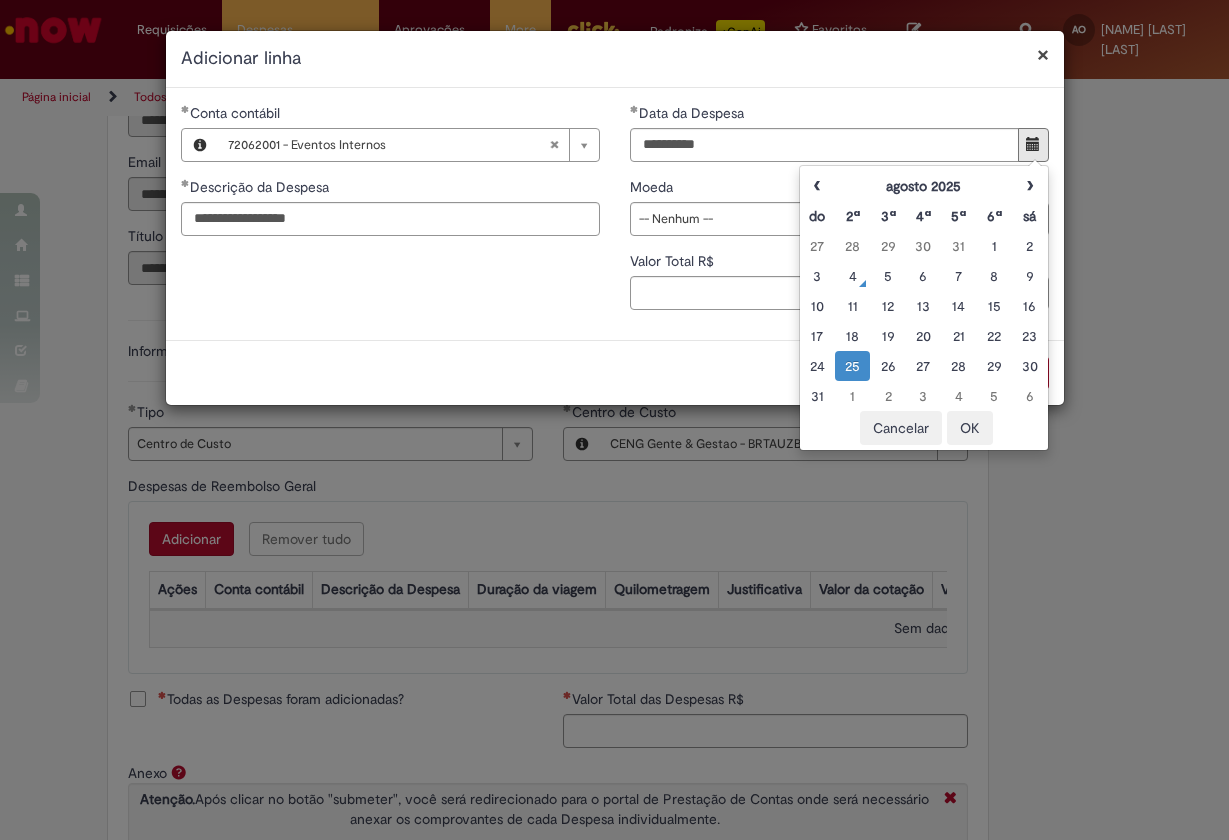 click on "OK" at bounding box center [970, 428] 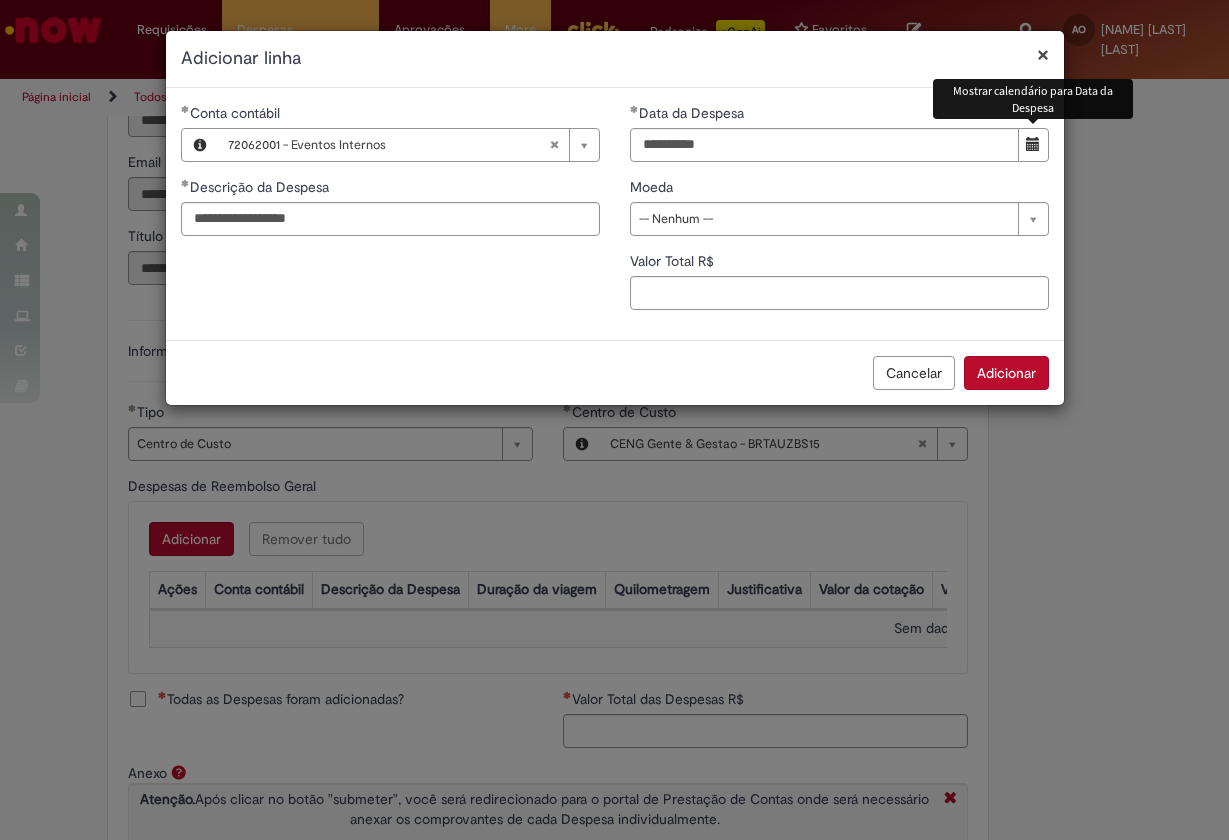 type 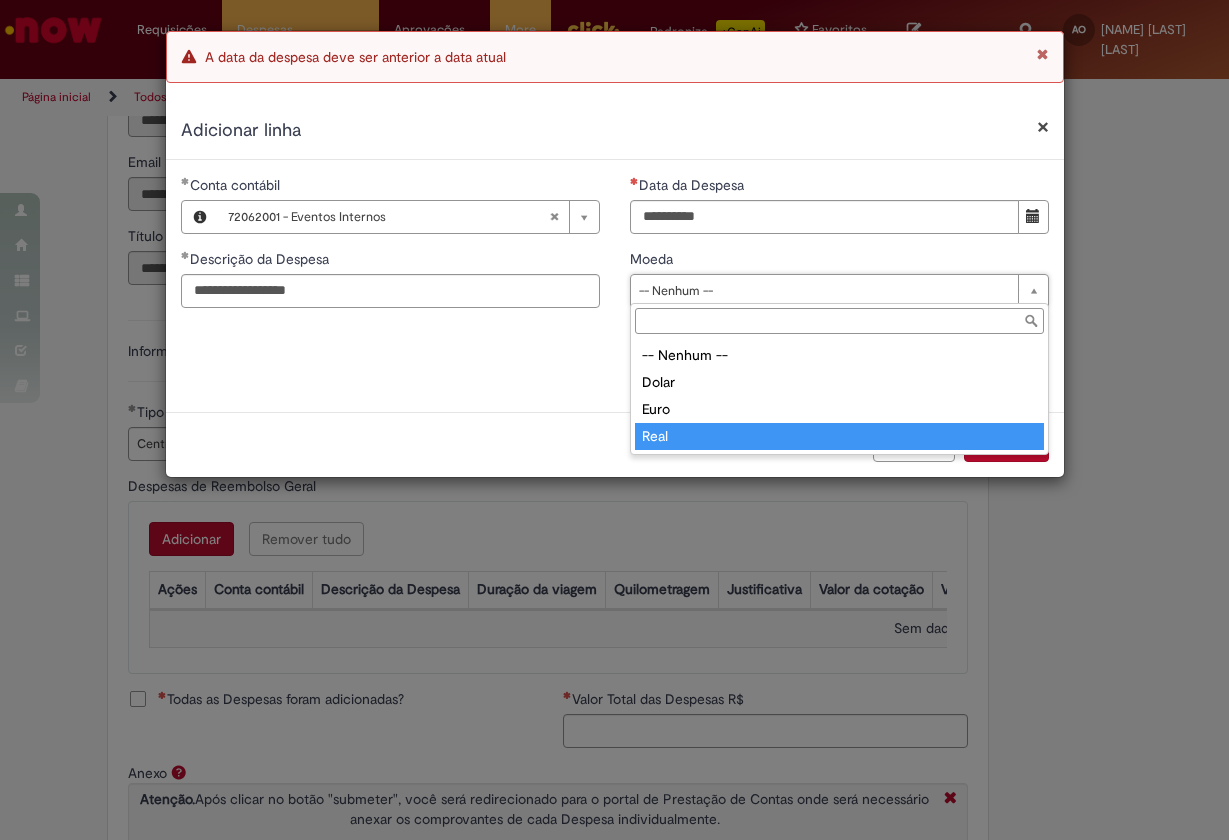 type on "****" 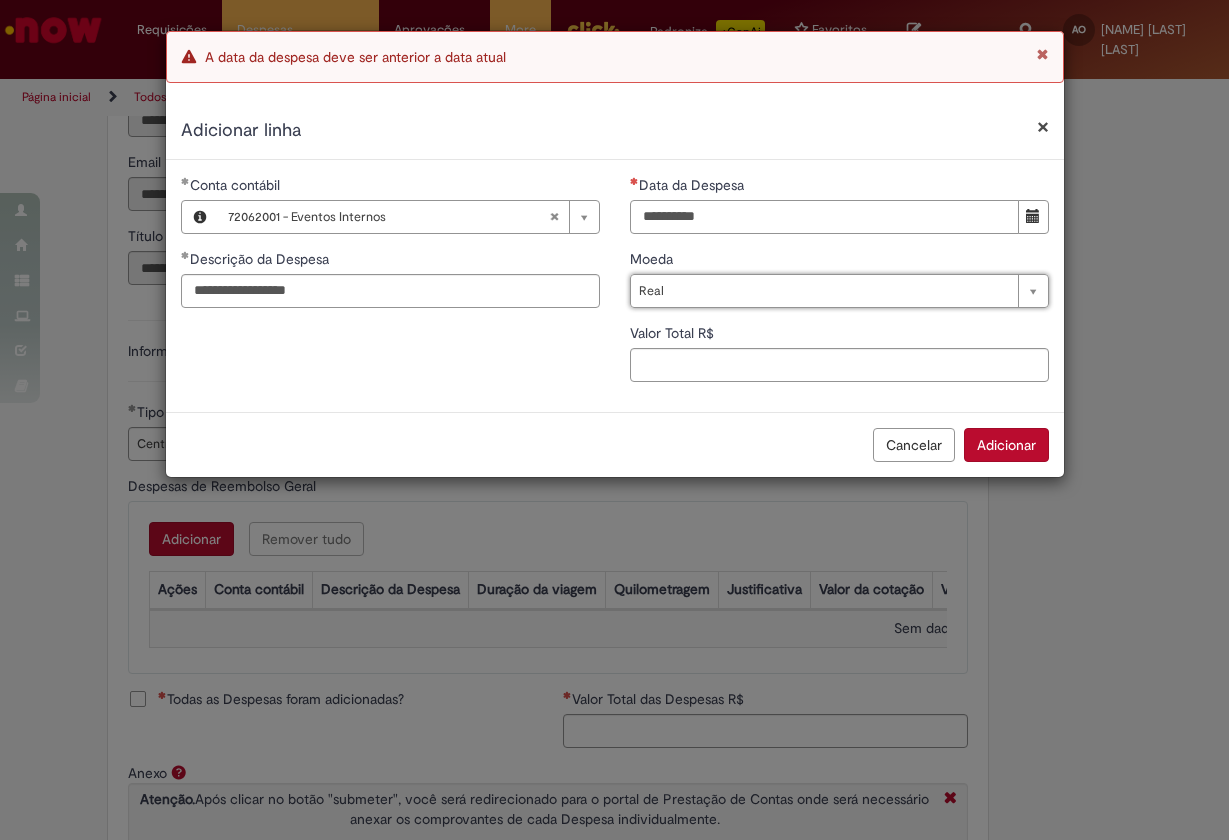 click on "Data da Despesa" at bounding box center [824, 217] 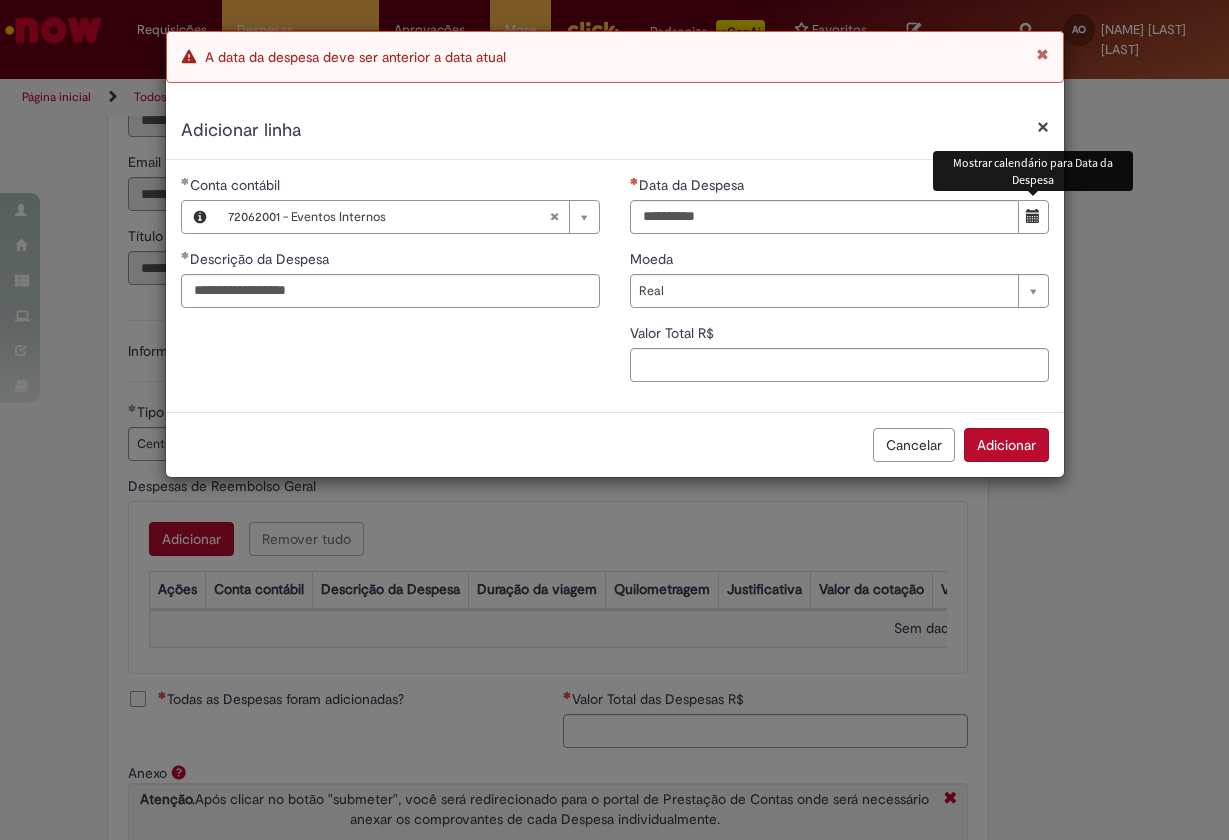 click on "**********" at bounding box center (839, 286) 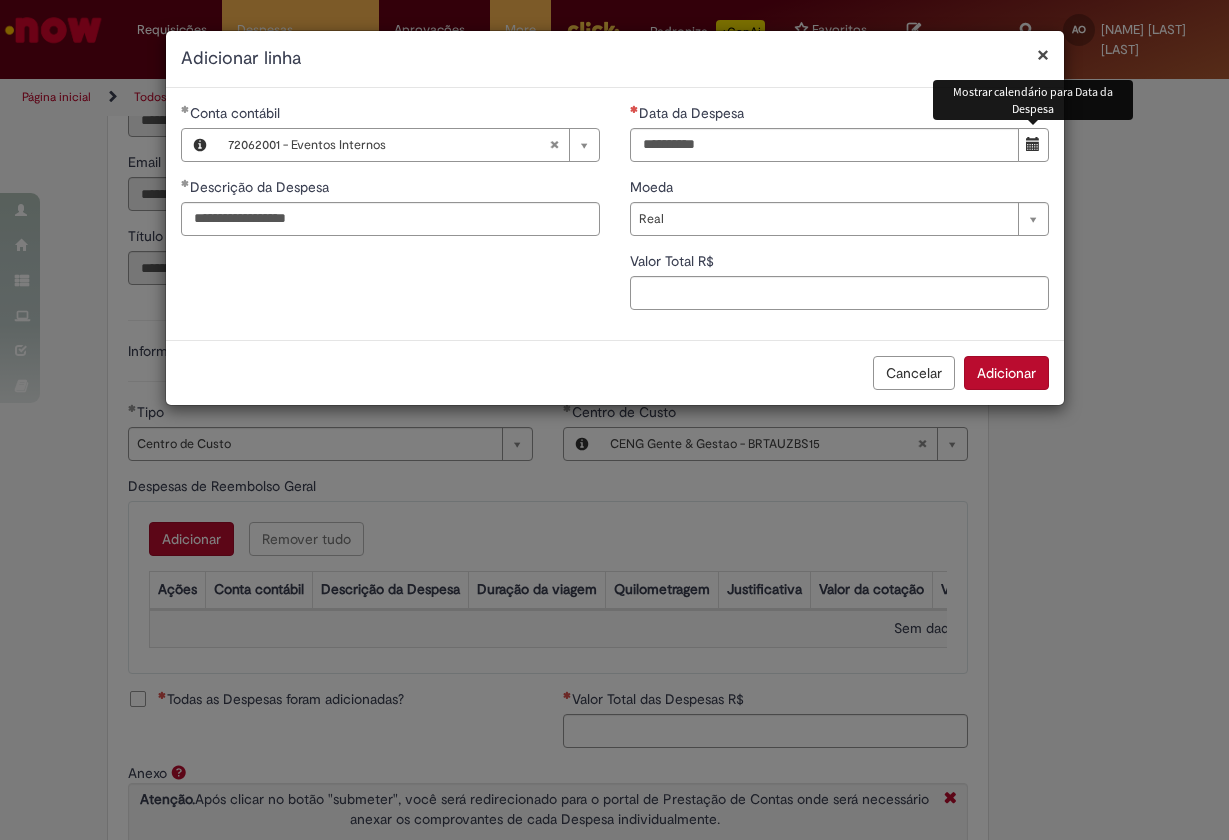 click at bounding box center [1033, 145] 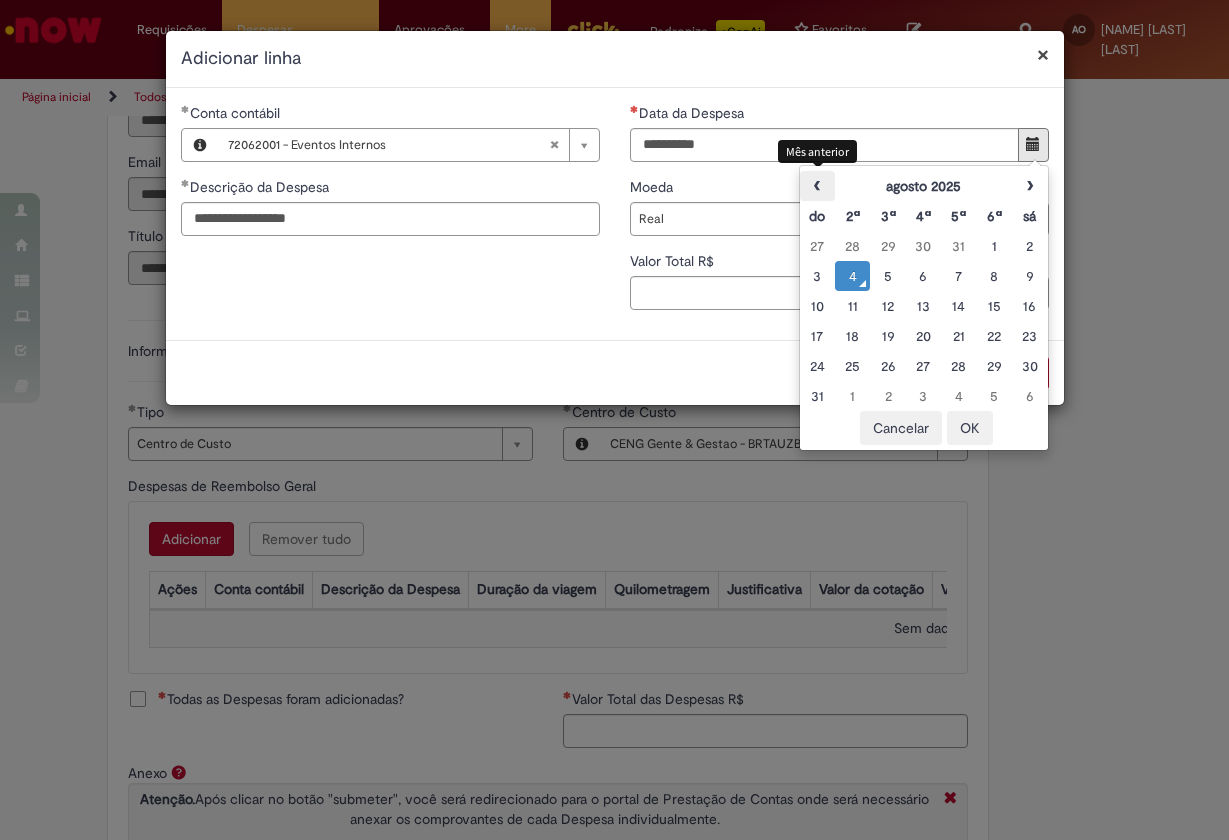 click on "‹" at bounding box center [817, 186] 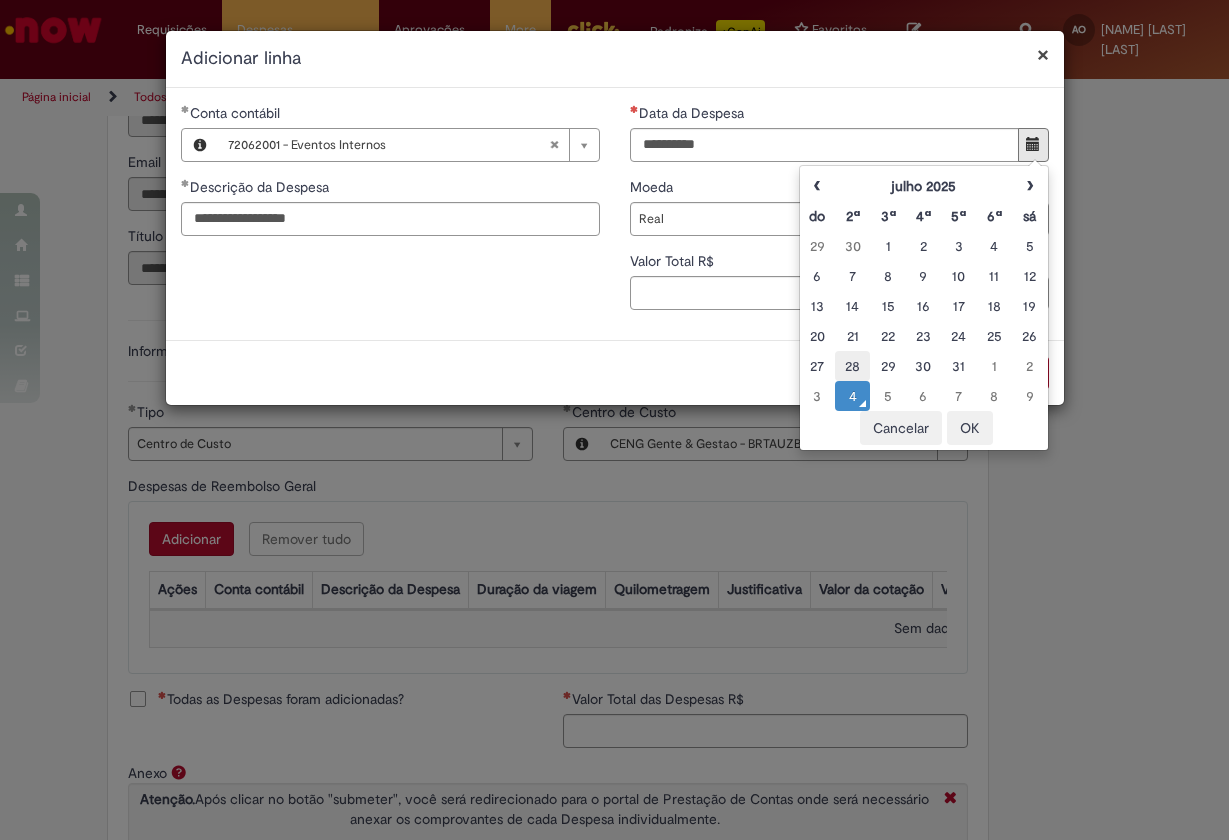 click on "28" at bounding box center (852, 366) 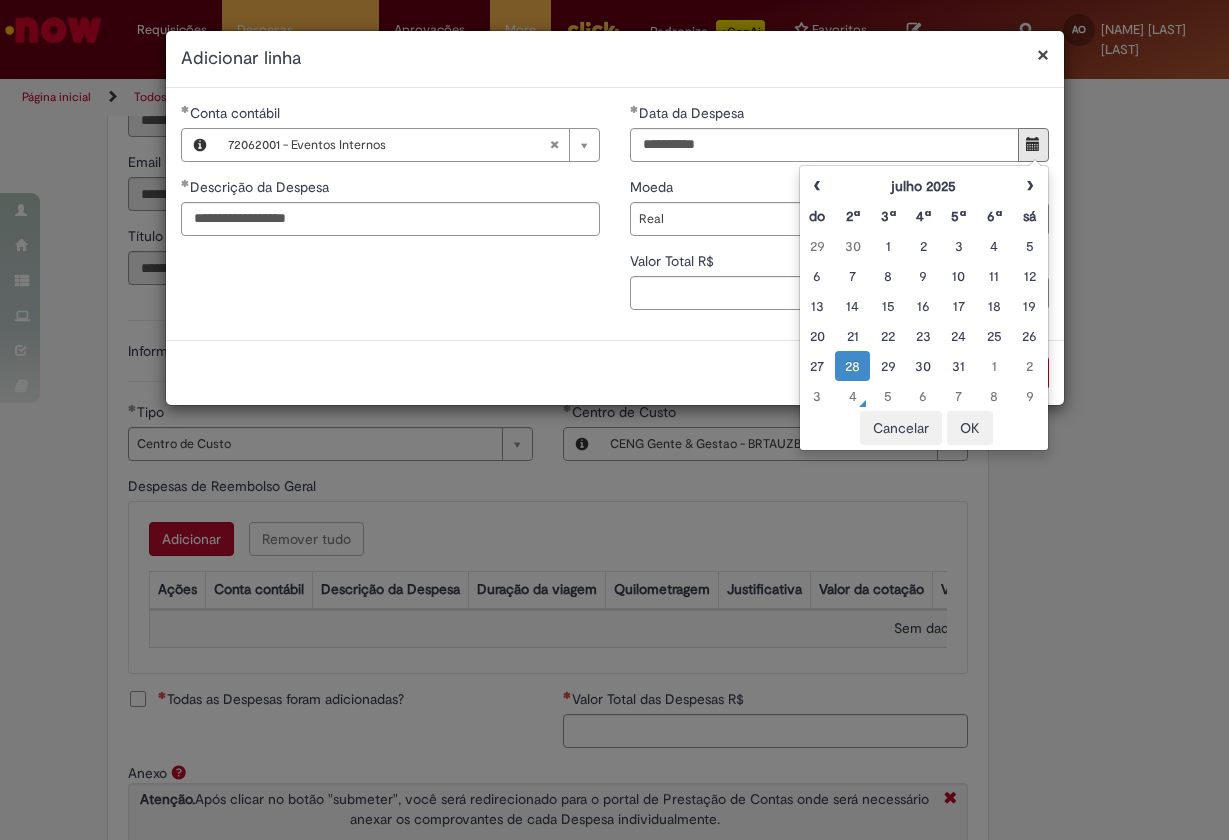 click on "OK" at bounding box center [970, 428] 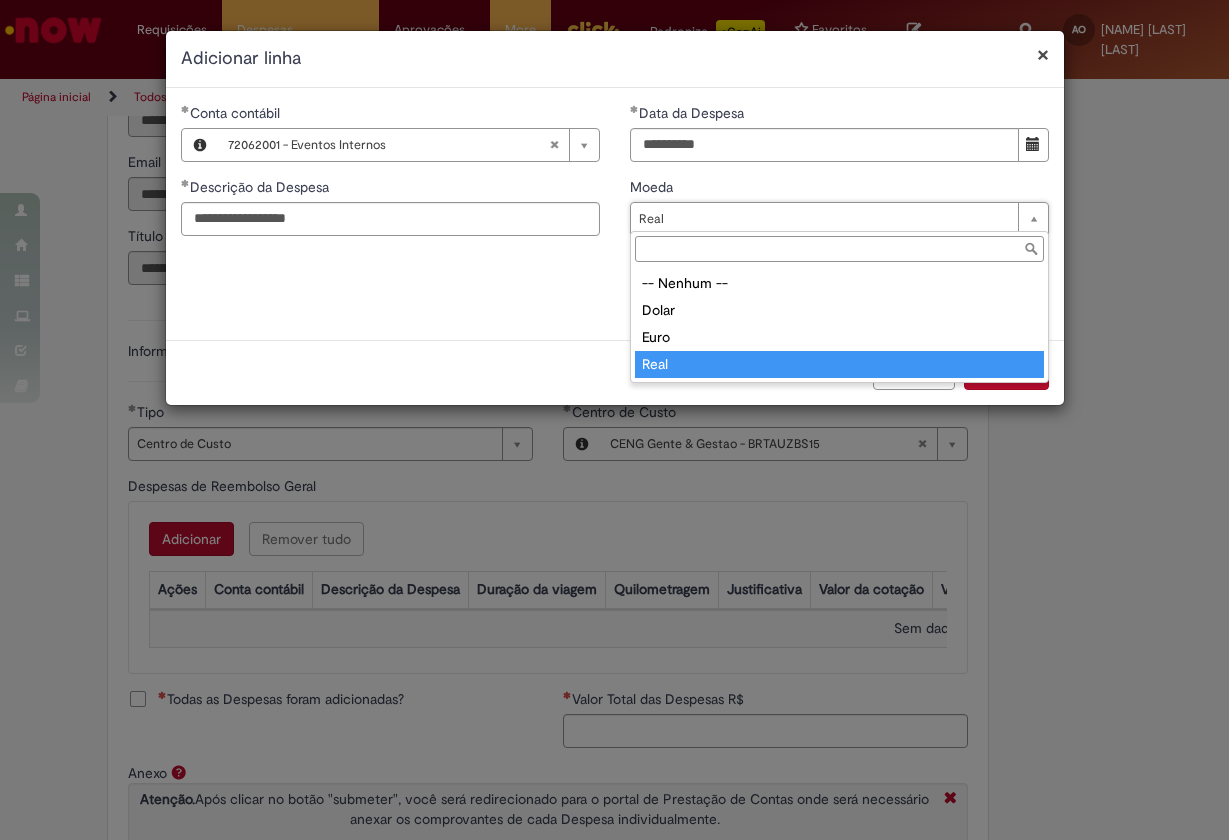 type on "****" 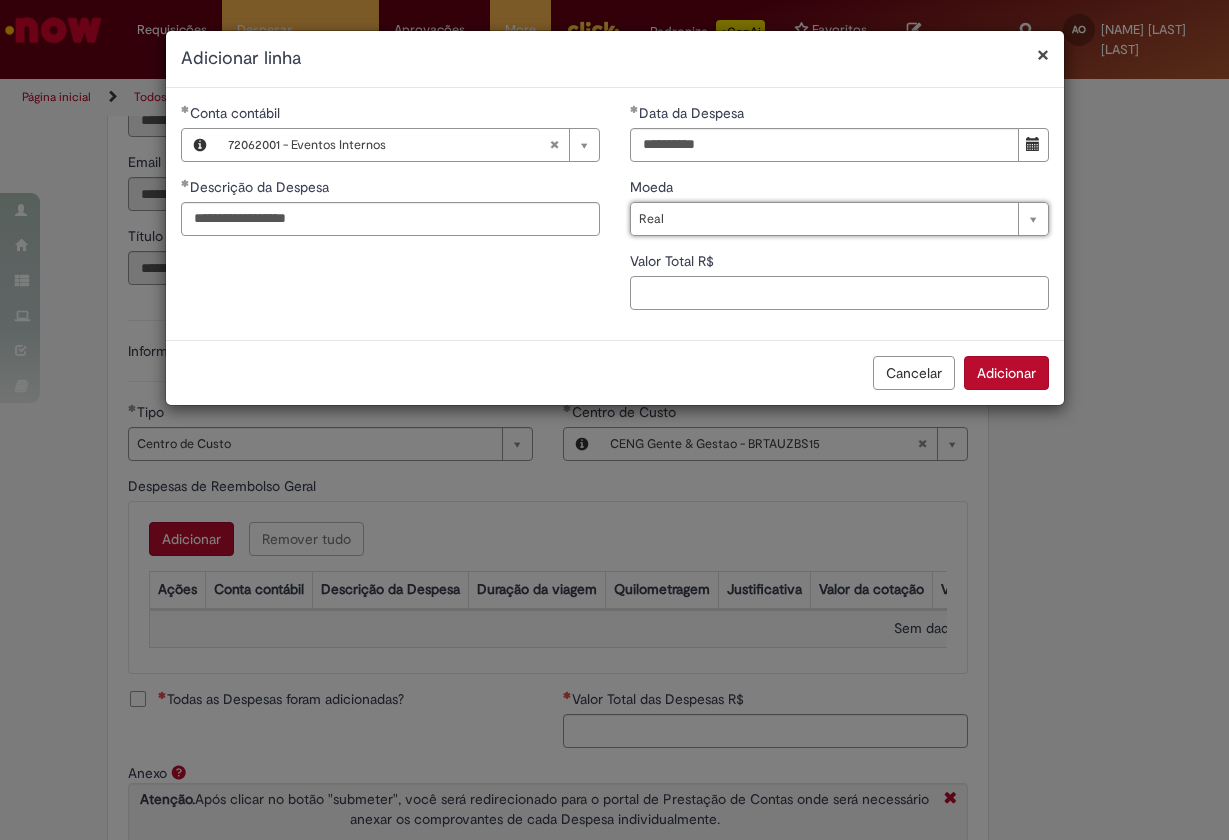 click on "Valor Total R$" at bounding box center (839, 293) 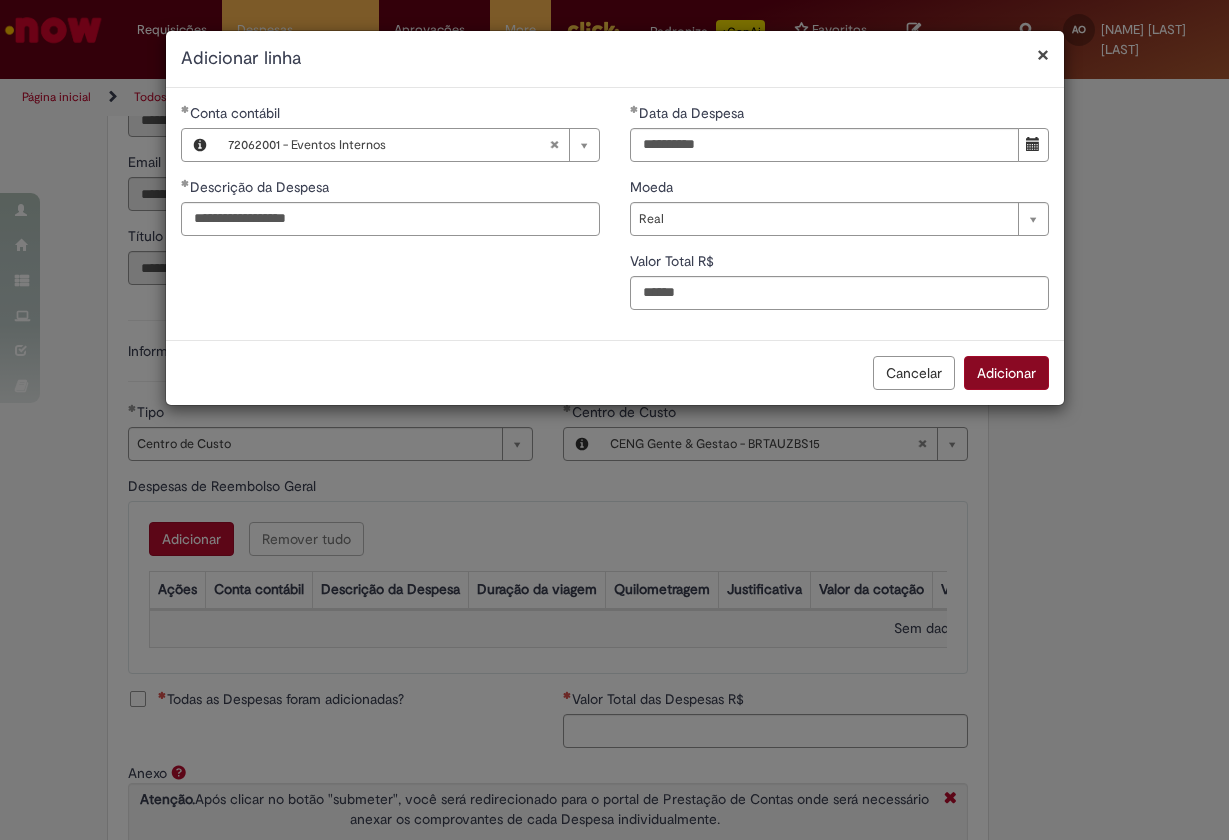 type on "***" 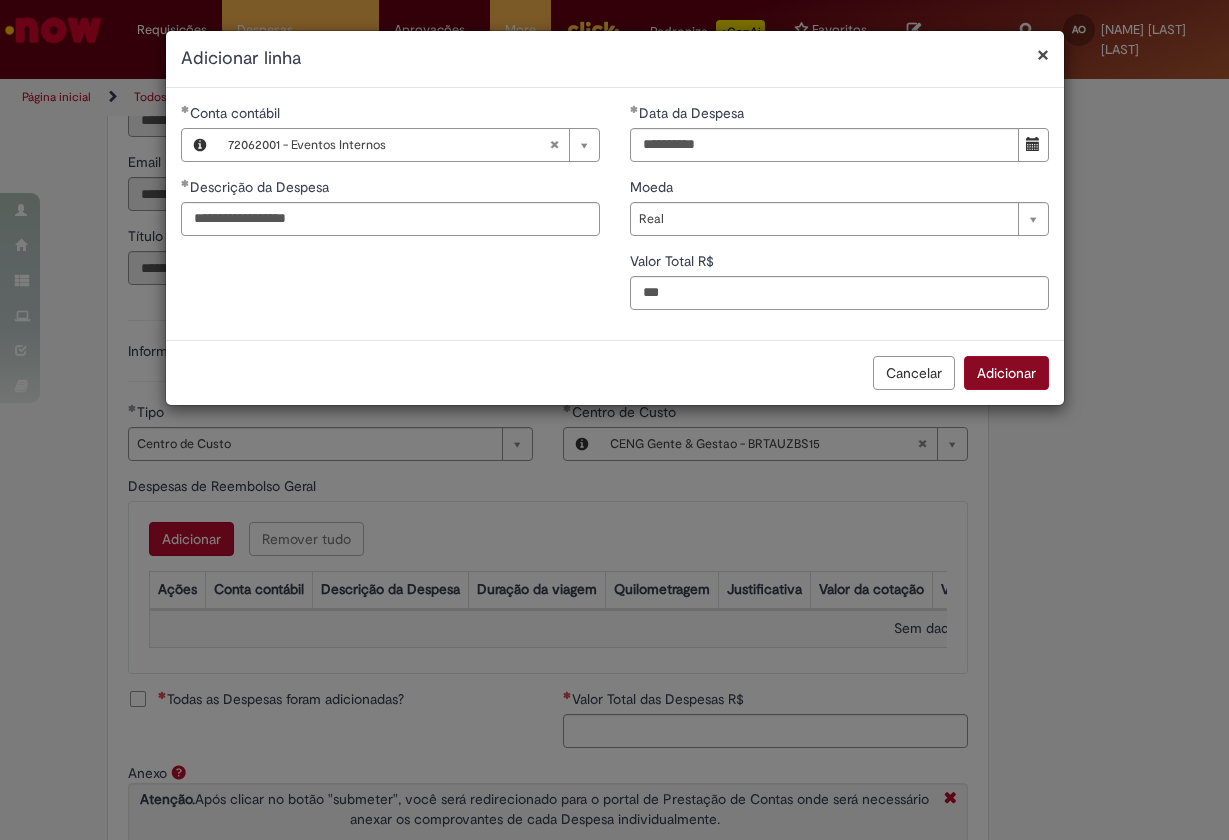 click on "Adicionar" at bounding box center [1006, 373] 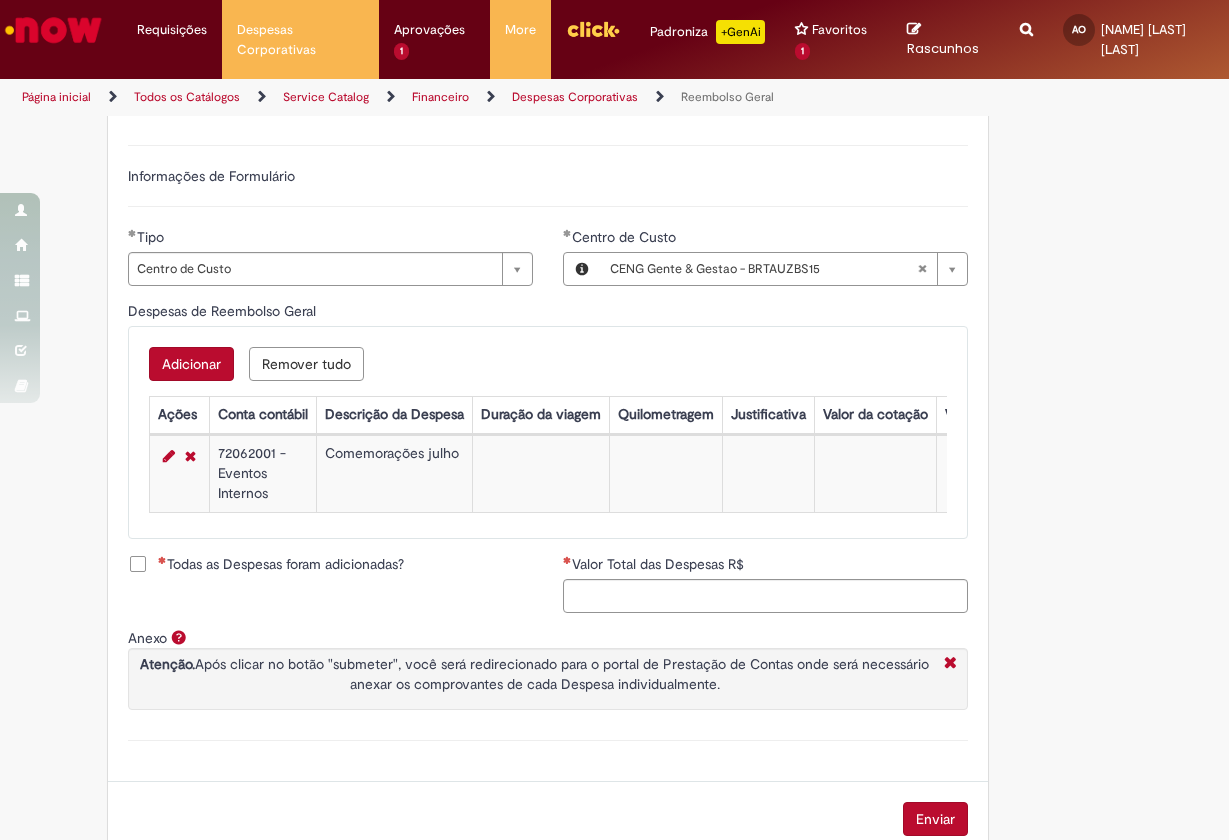 scroll, scrollTop: 663, scrollLeft: 0, axis: vertical 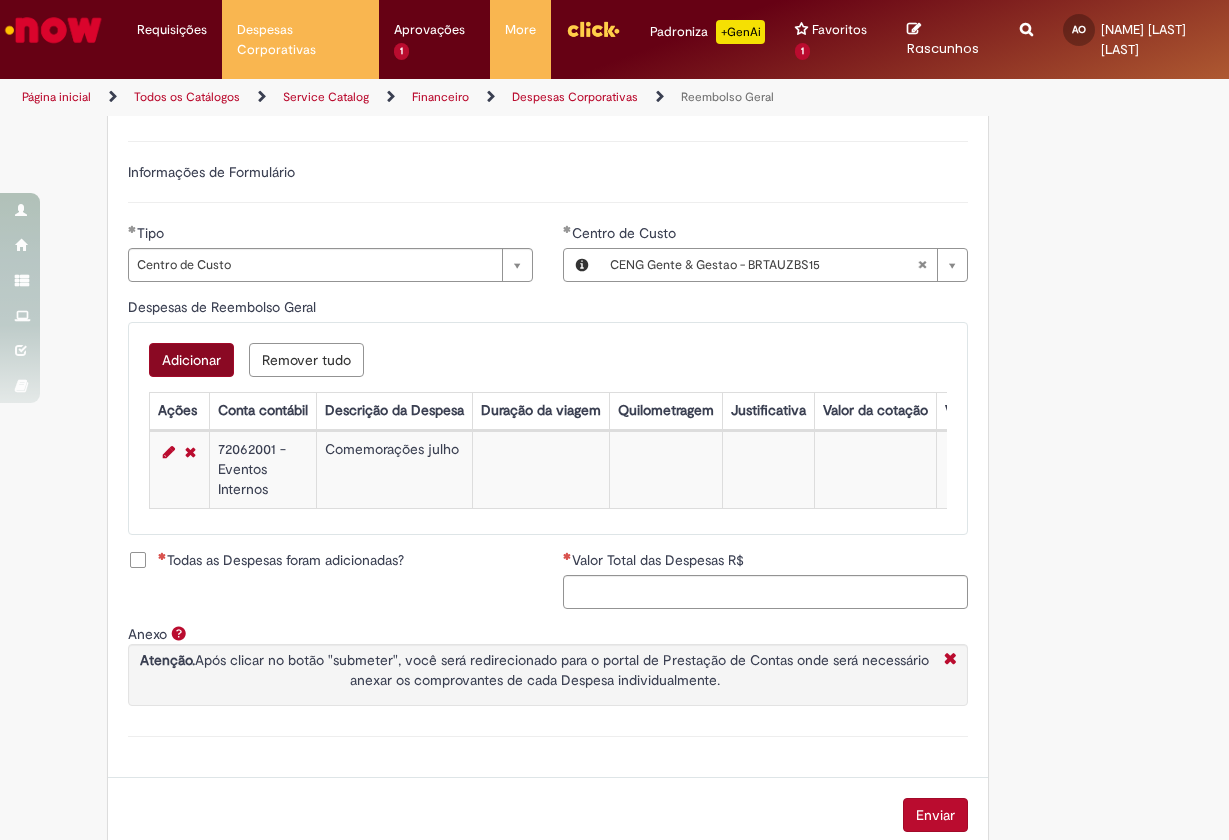 click on "Adicionar" at bounding box center (191, 360) 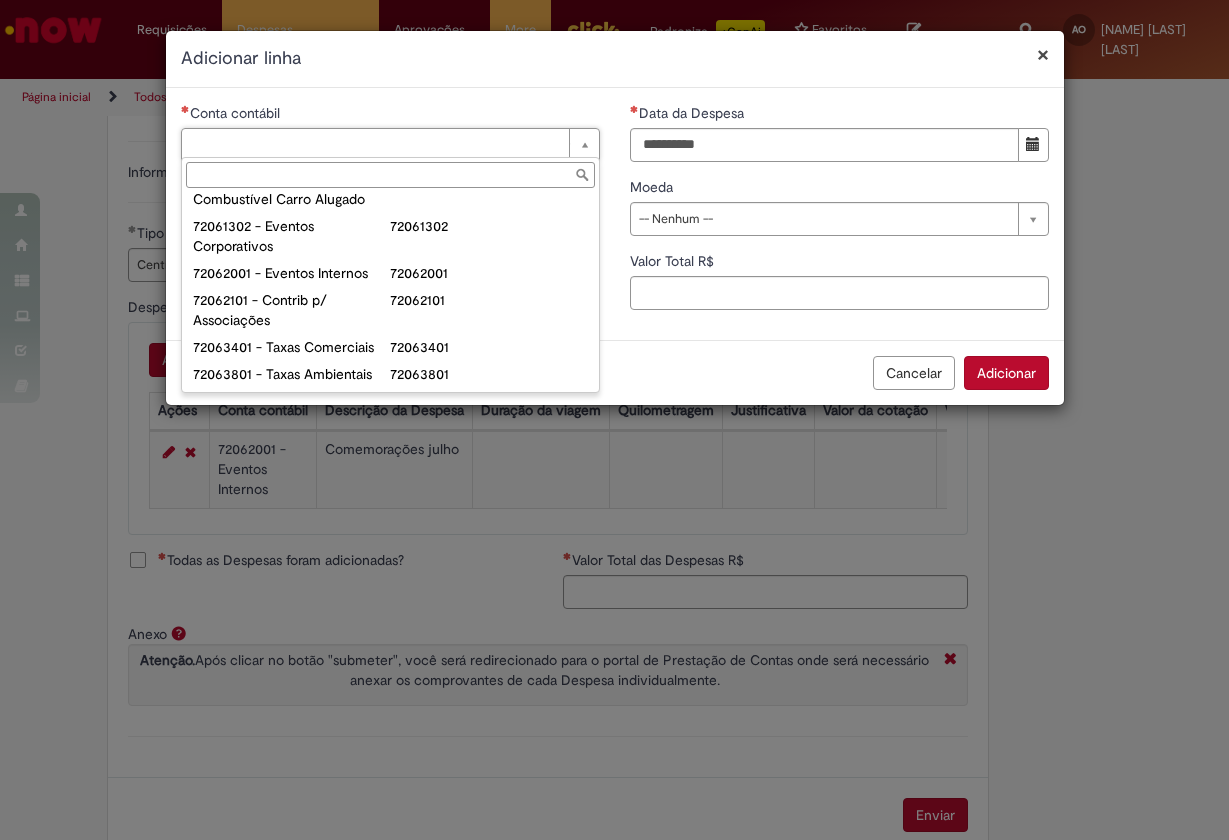 scroll, scrollTop: 1414, scrollLeft: 0, axis: vertical 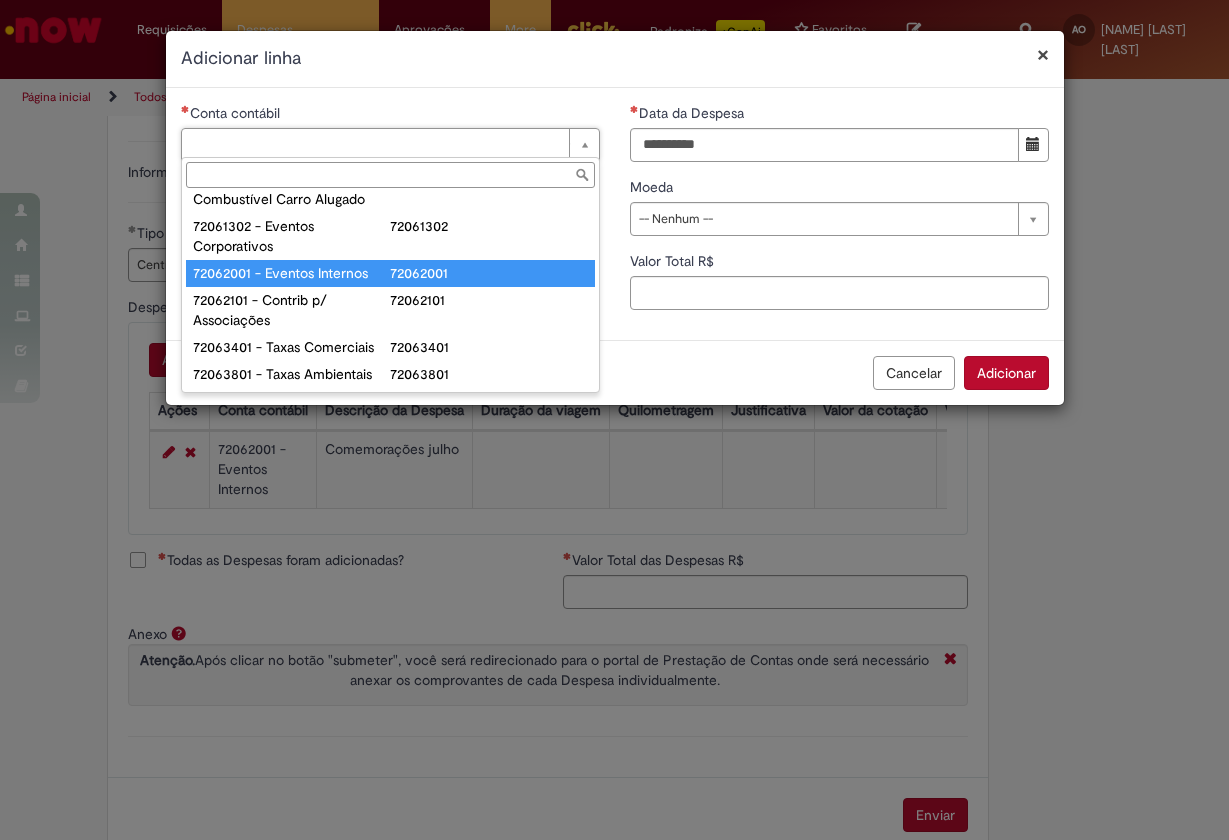 type on "**********" 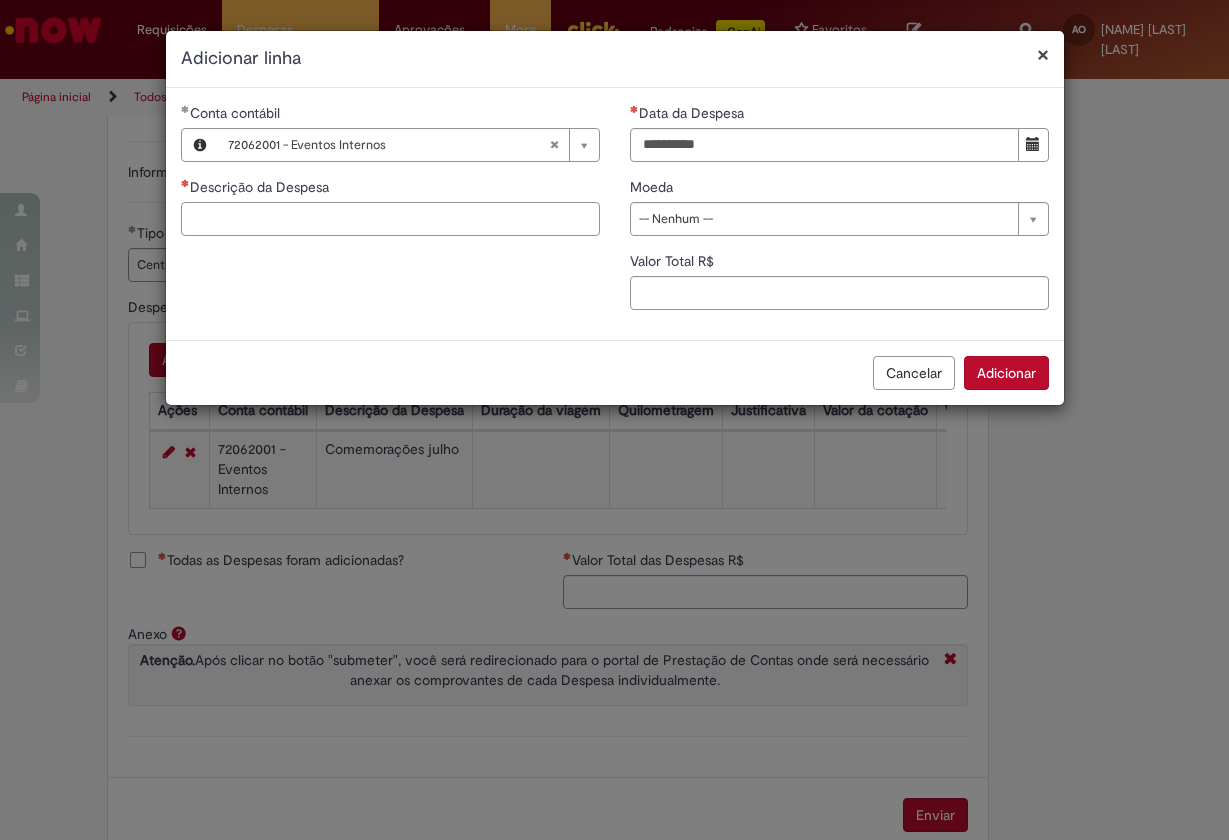 click on "Descrição da Despesa" at bounding box center [390, 219] 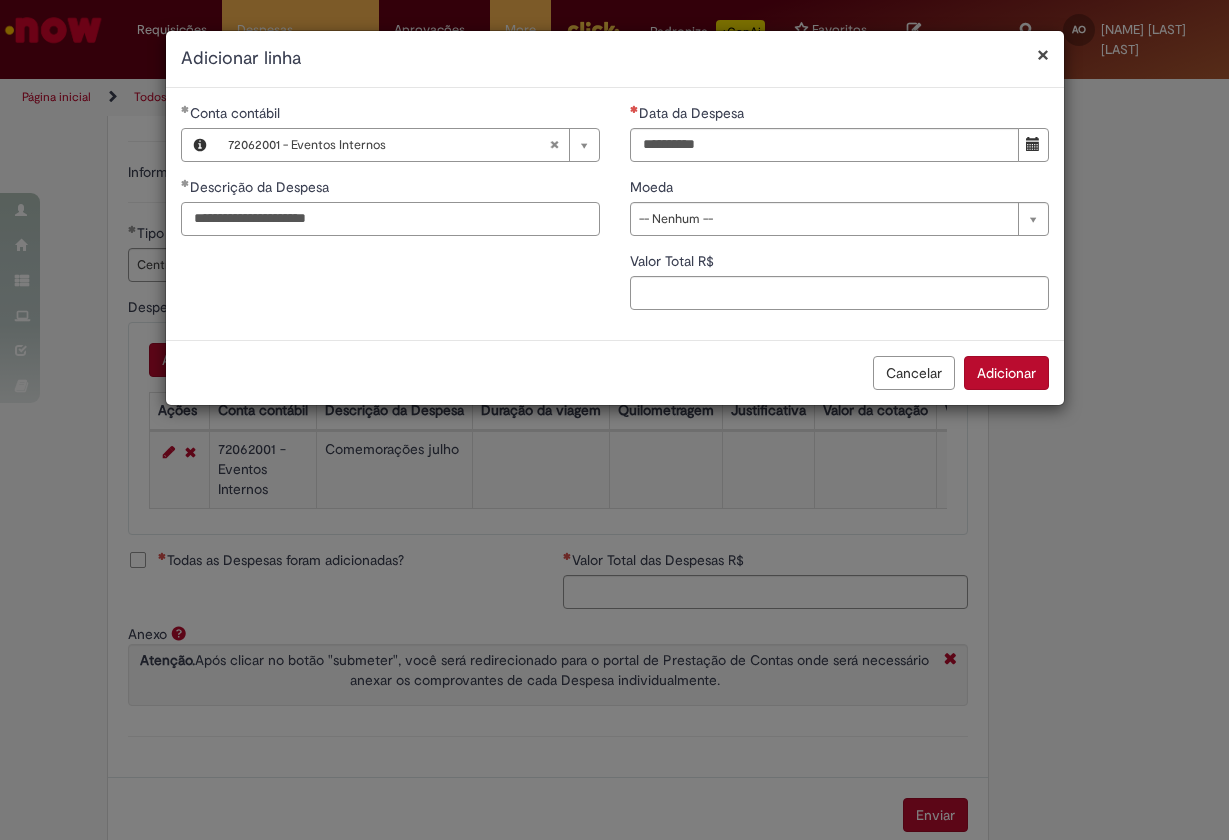 type on "**********" 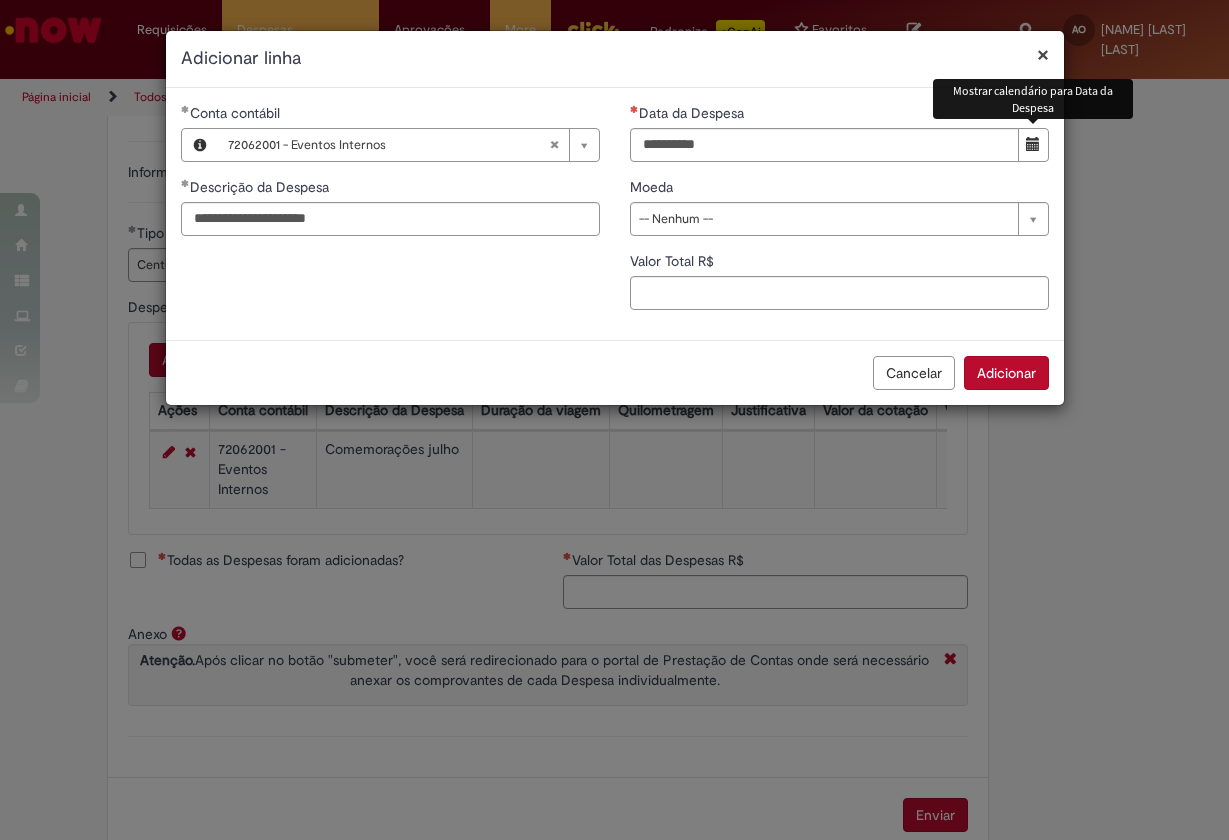 click at bounding box center [1033, 144] 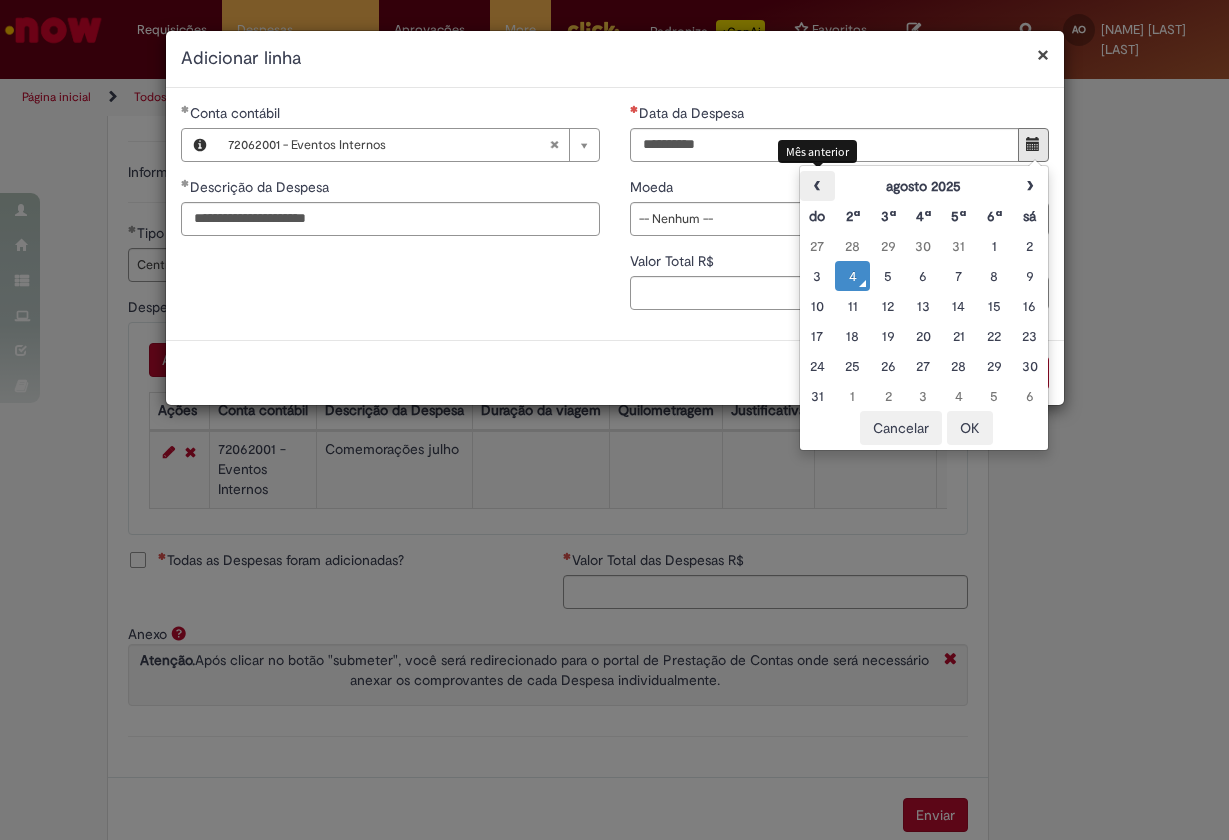 click on "‹" at bounding box center (817, 186) 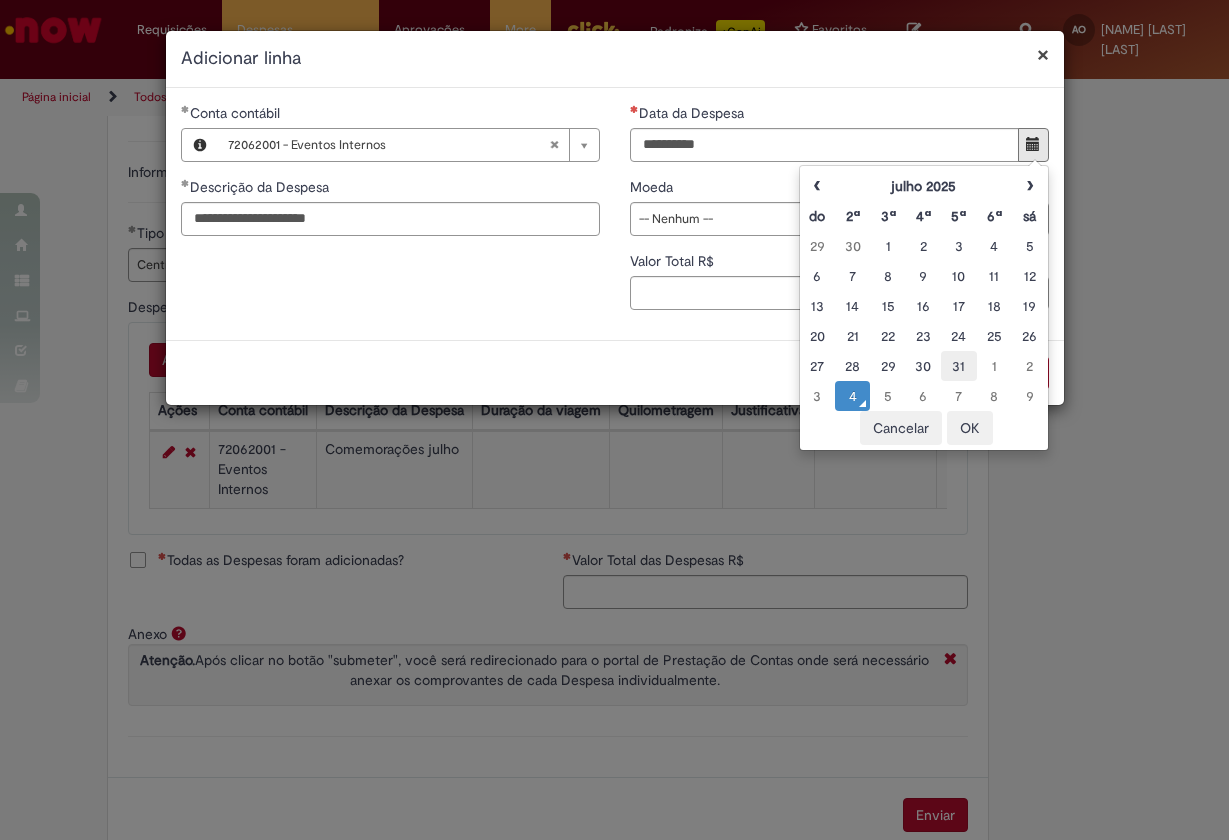 click on "31" at bounding box center (958, 366) 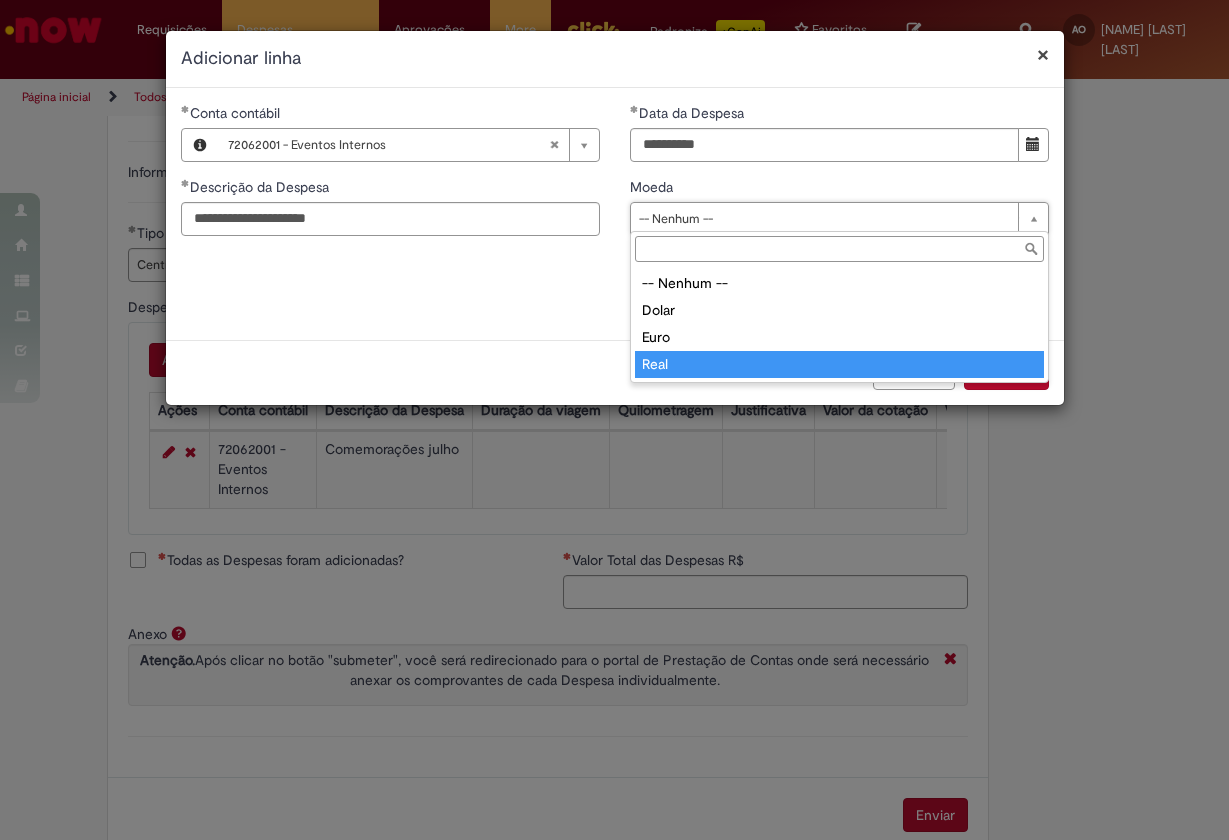 type on "****" 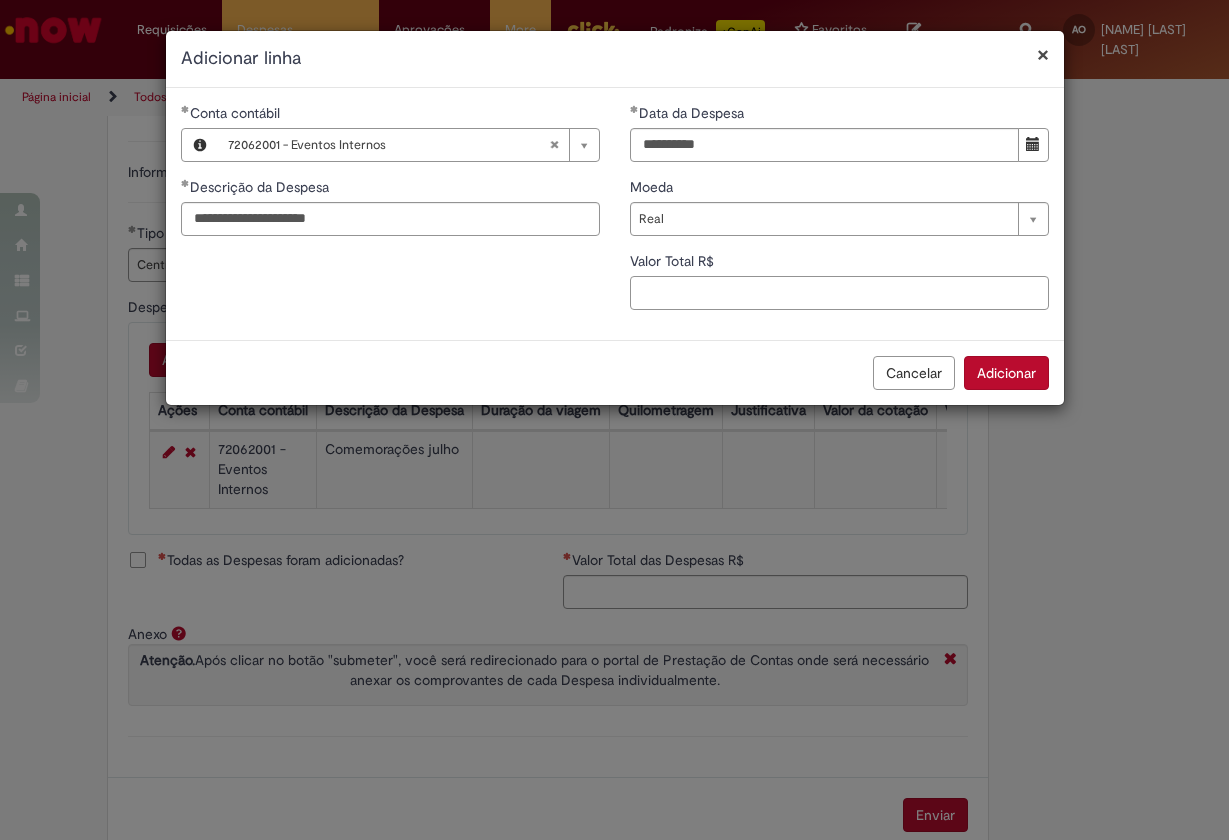 click on "Valor Total R$" at bounding box center [839, 293] 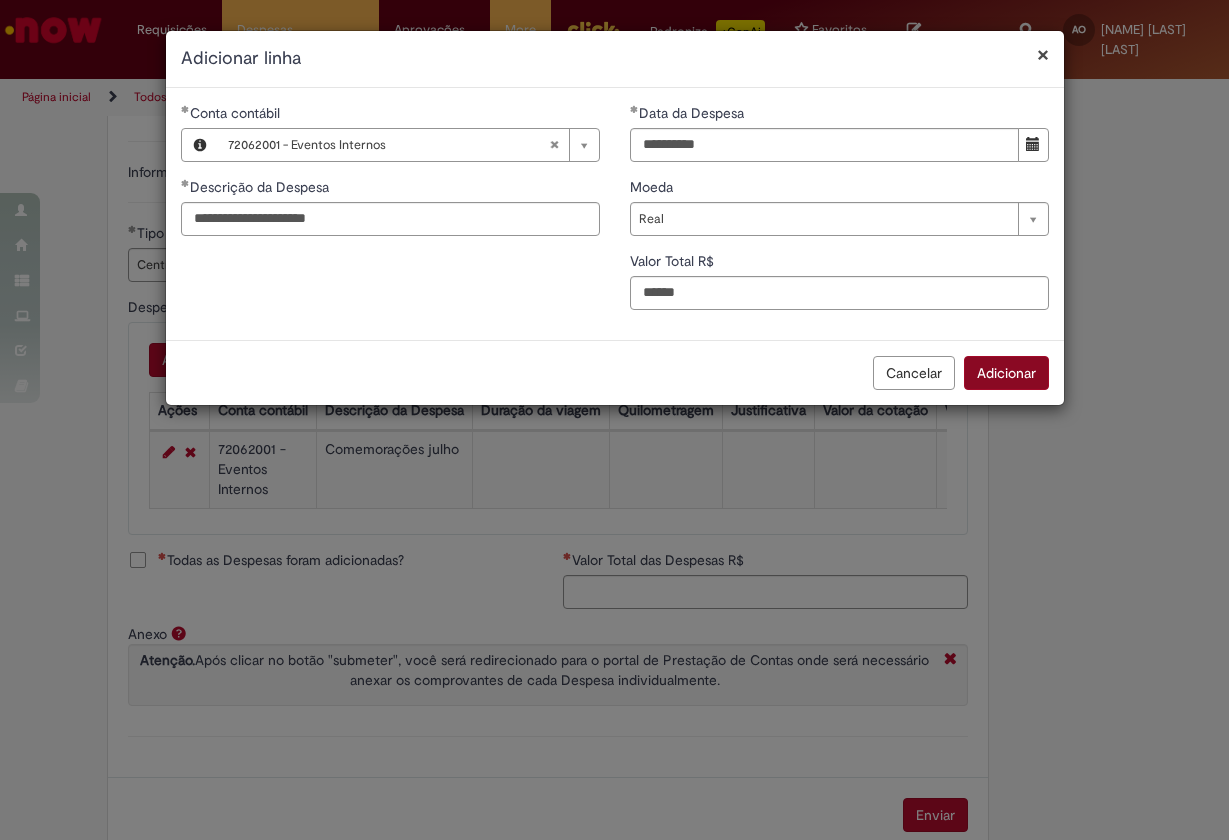 type on "***" 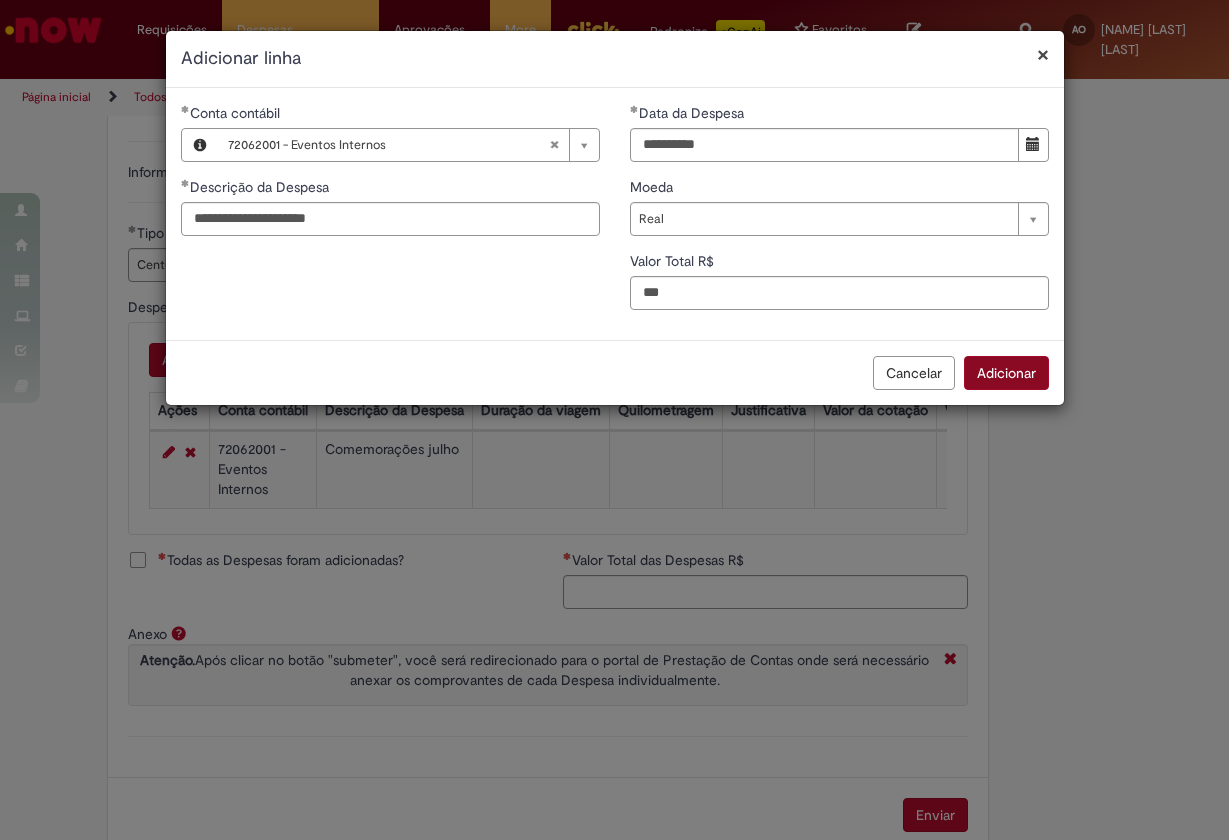 click on "Adicionar" at bounding box center (1006, 373) 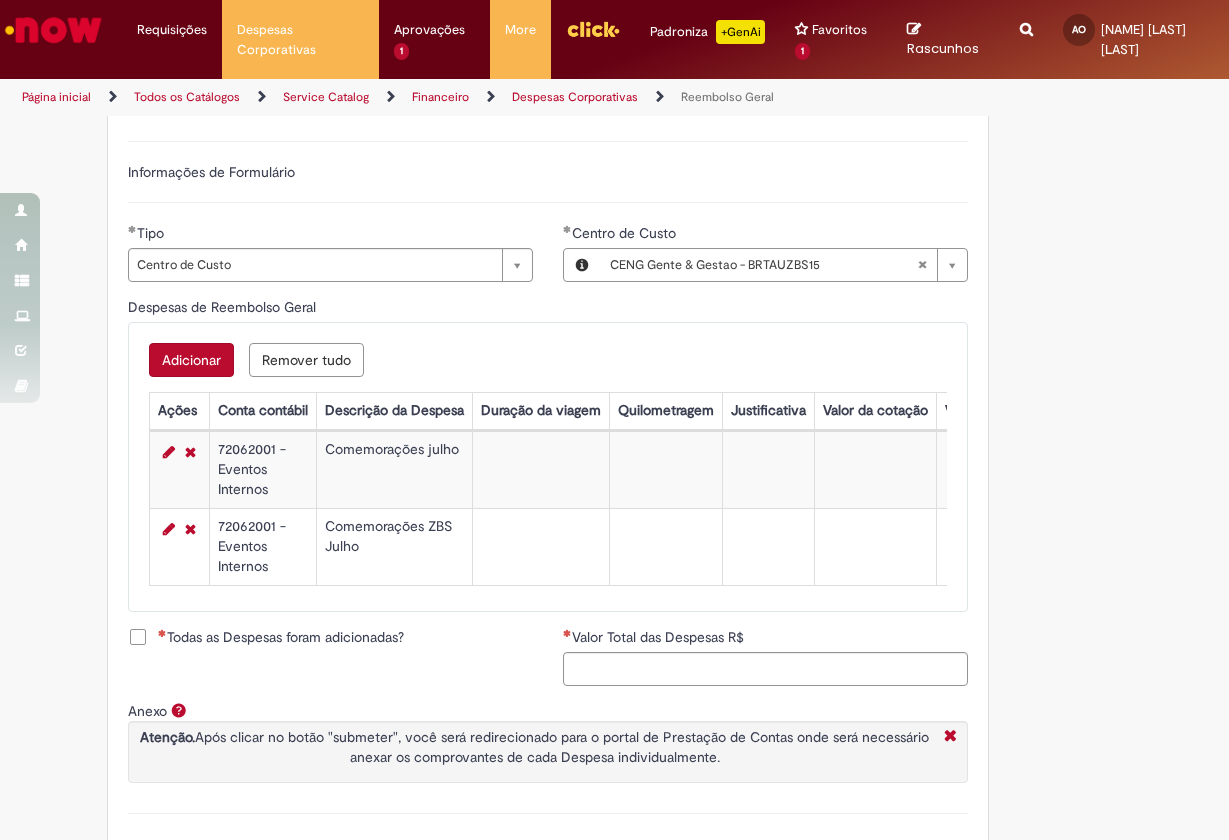 click on "Todas as Despesas foram adicionadas?" at bounding box center (281, 637) 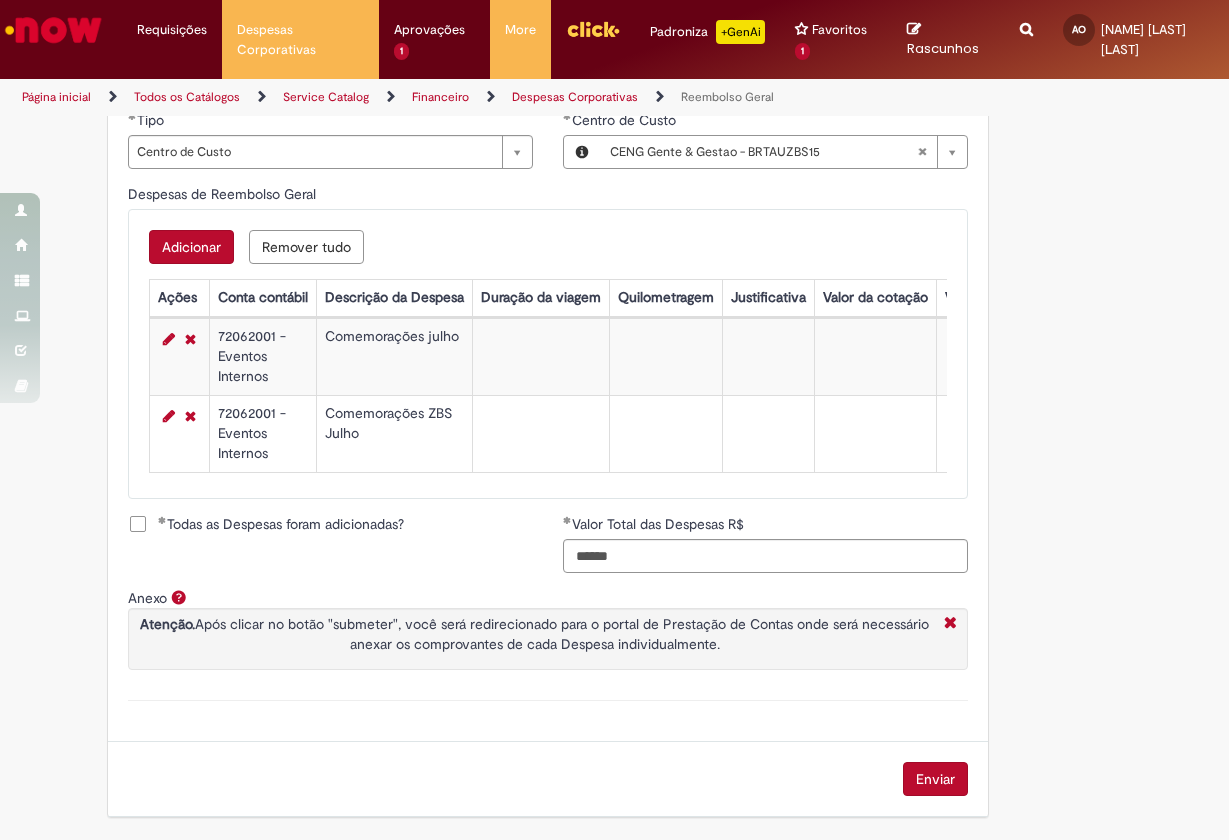 scroll, scrollTop: 788, scrollLeft: 0, axis: vertical 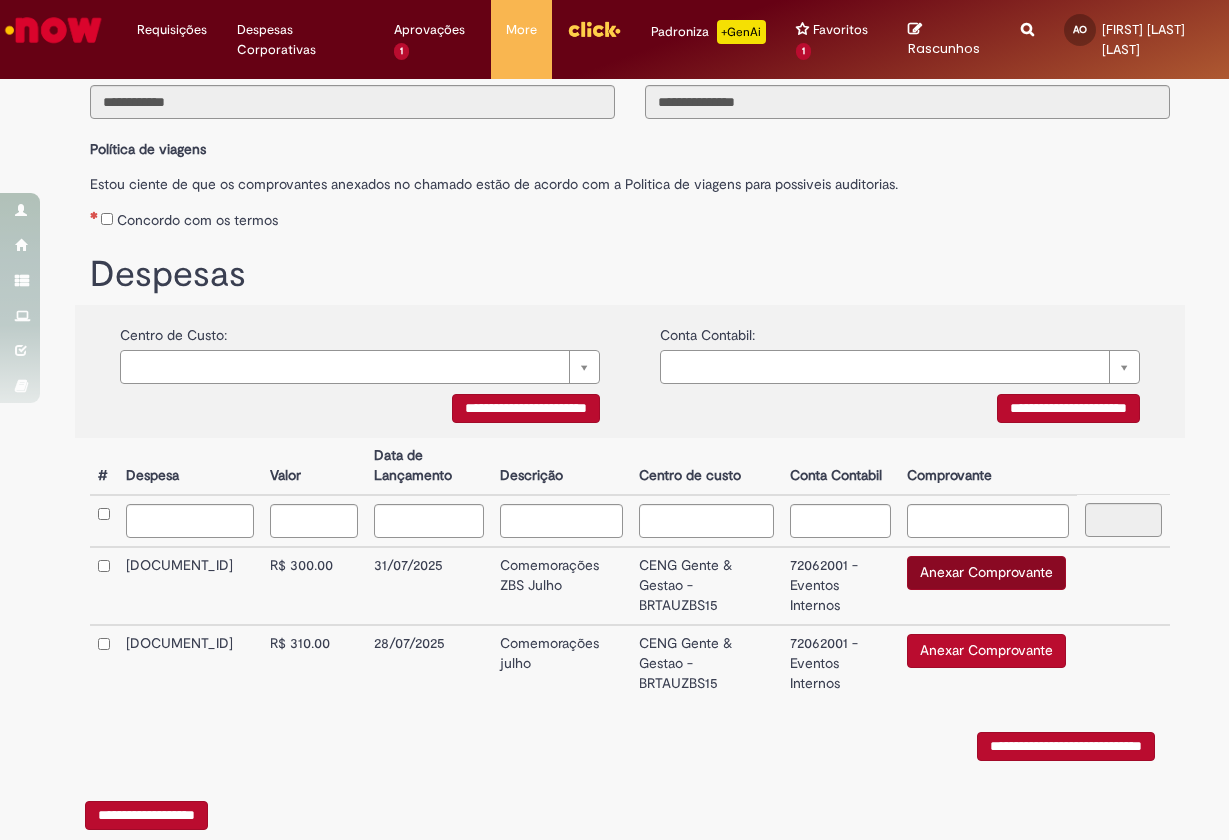 click on "Anexar Comprovante" at bounding box center [986, 573] 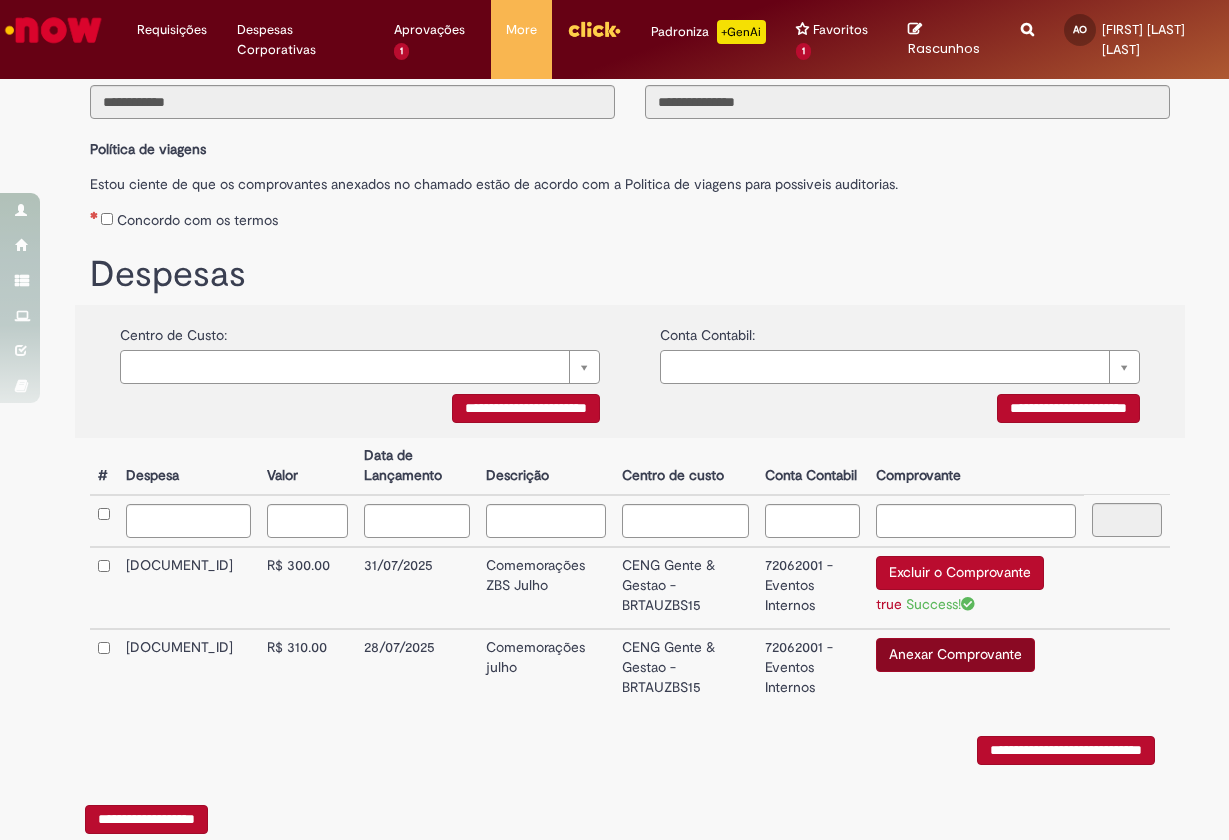 click on "Anexar Comprovante" at bounding box center [955, 655] 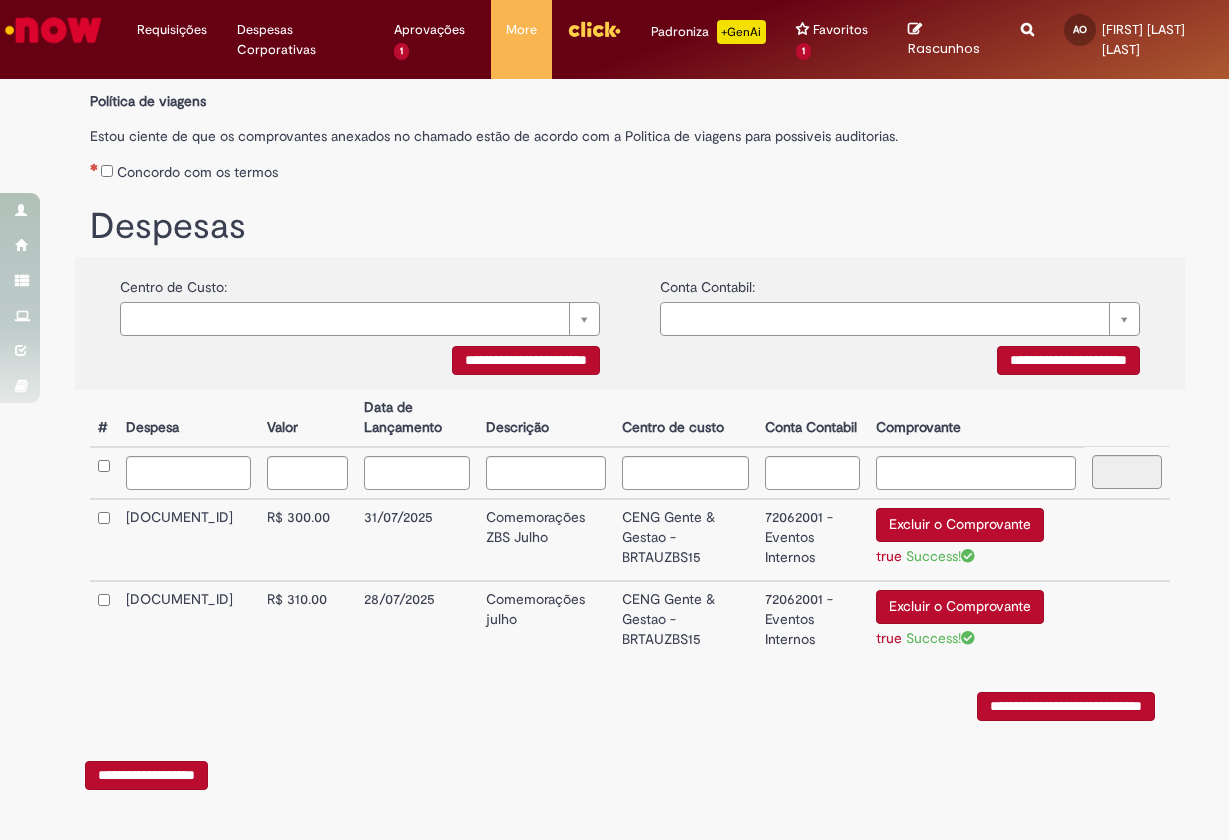 scroll, scrollTop: 235, scrollLeft: 0, axis: vertical 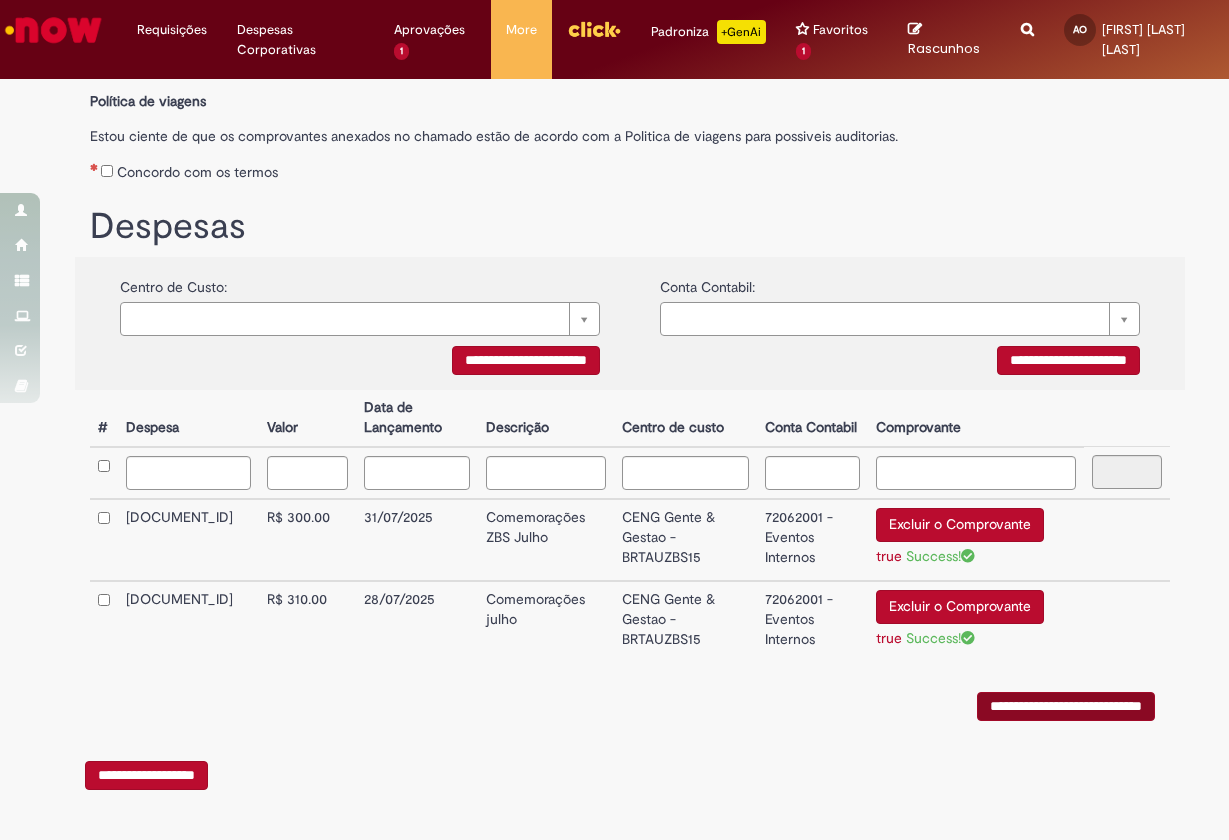 click on "**********" at bounding box center (1066, 706) 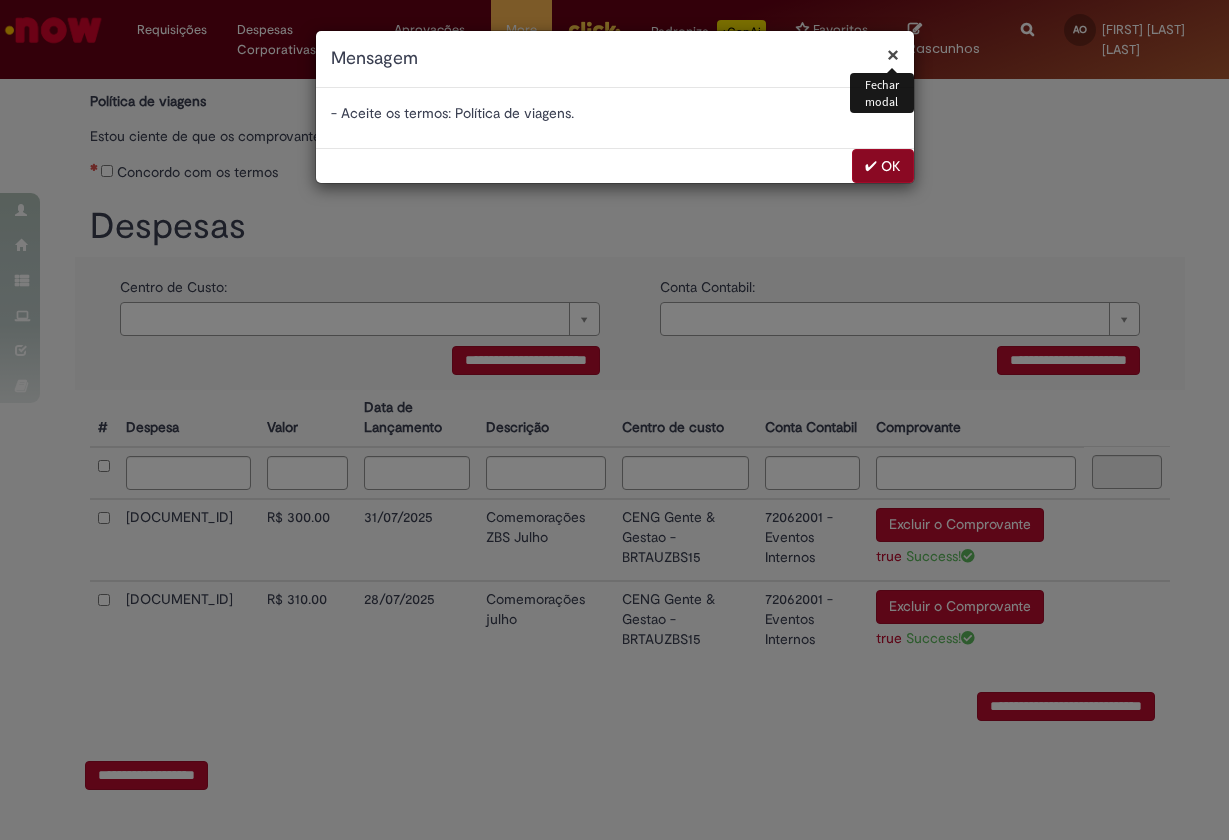 click on "✔ OK" at bounding box center [883, 166] 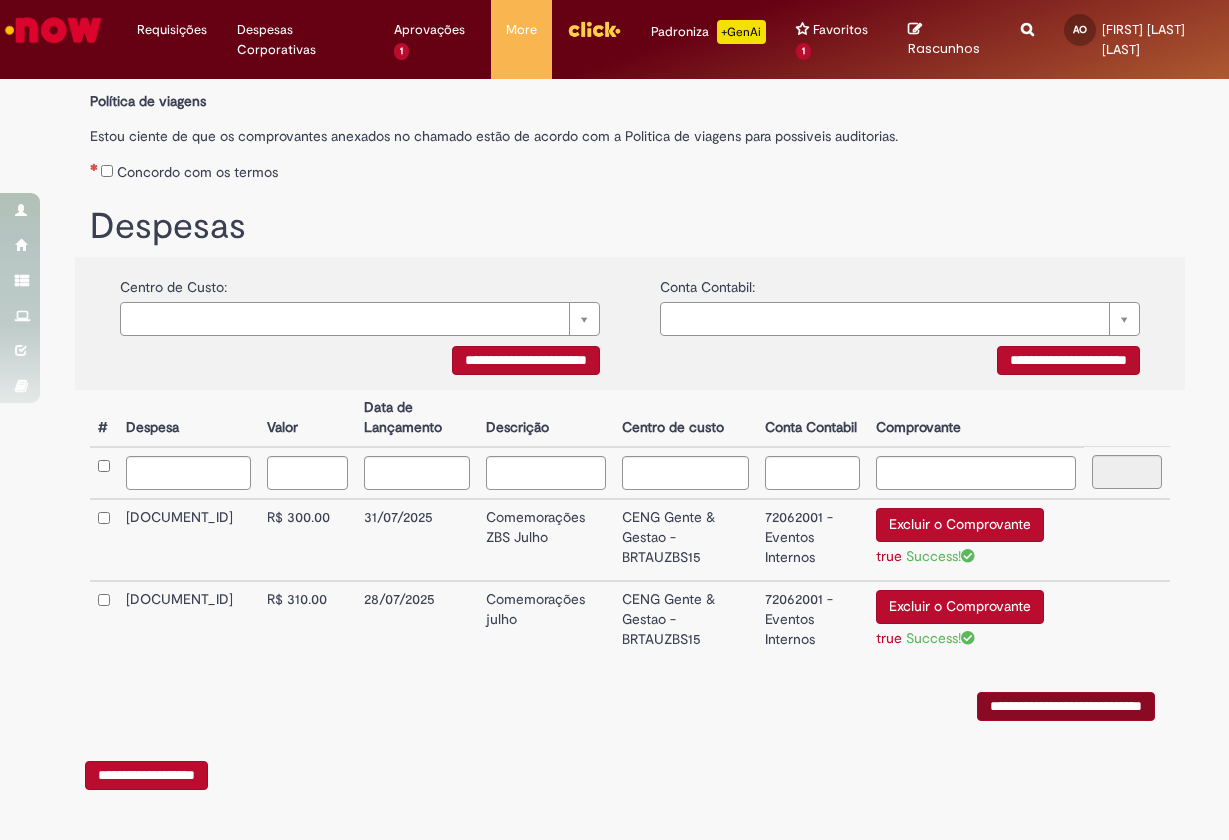 click on "**********" at bounding box center (1066, 706) 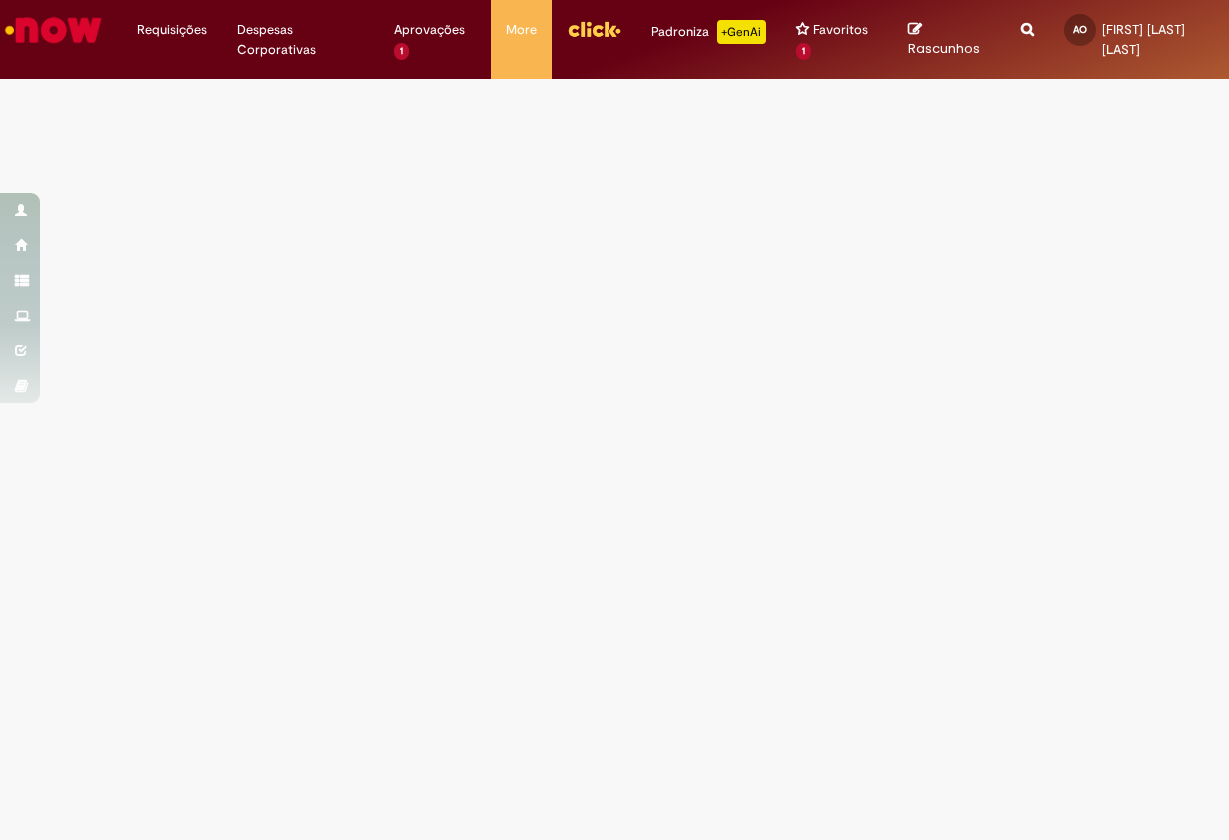 scroll, scrollTop: 0, scrollLeft: 0, axis: both 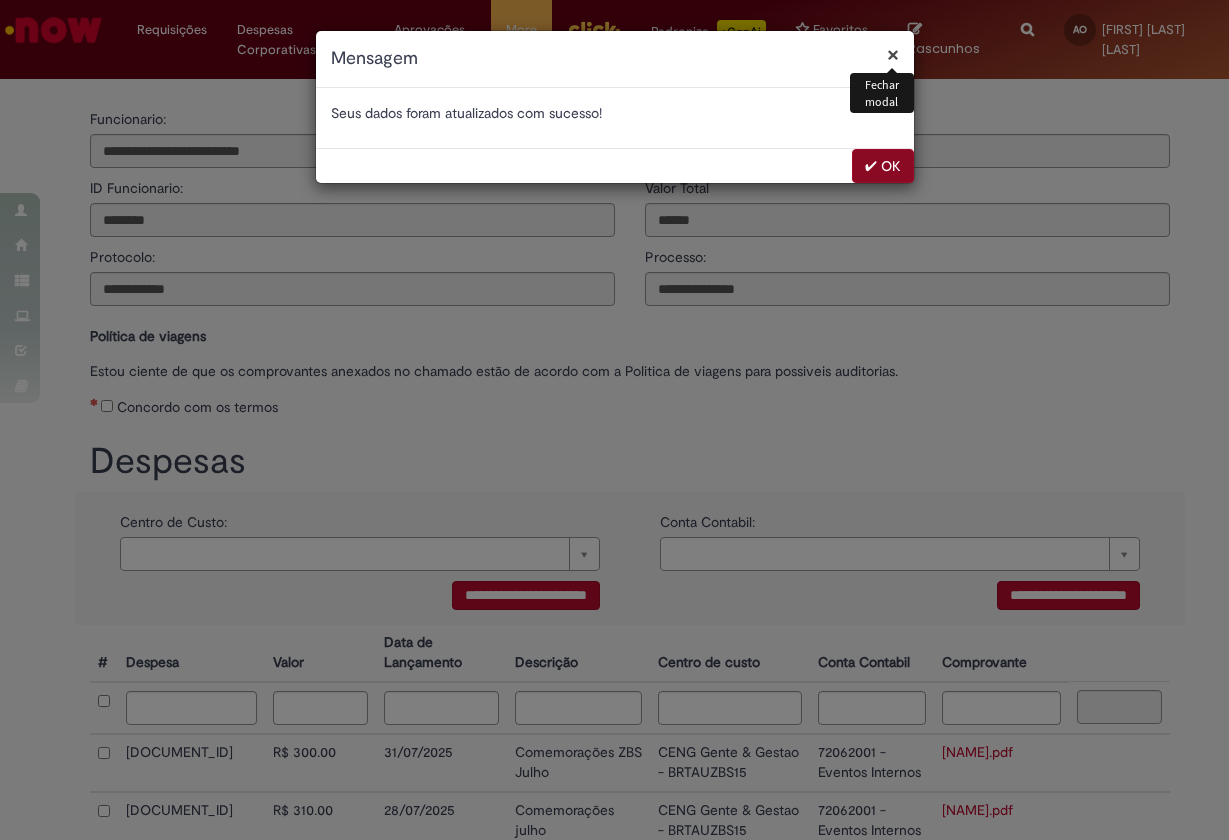 click on "✔ OK" at bounding box center (883, 166) 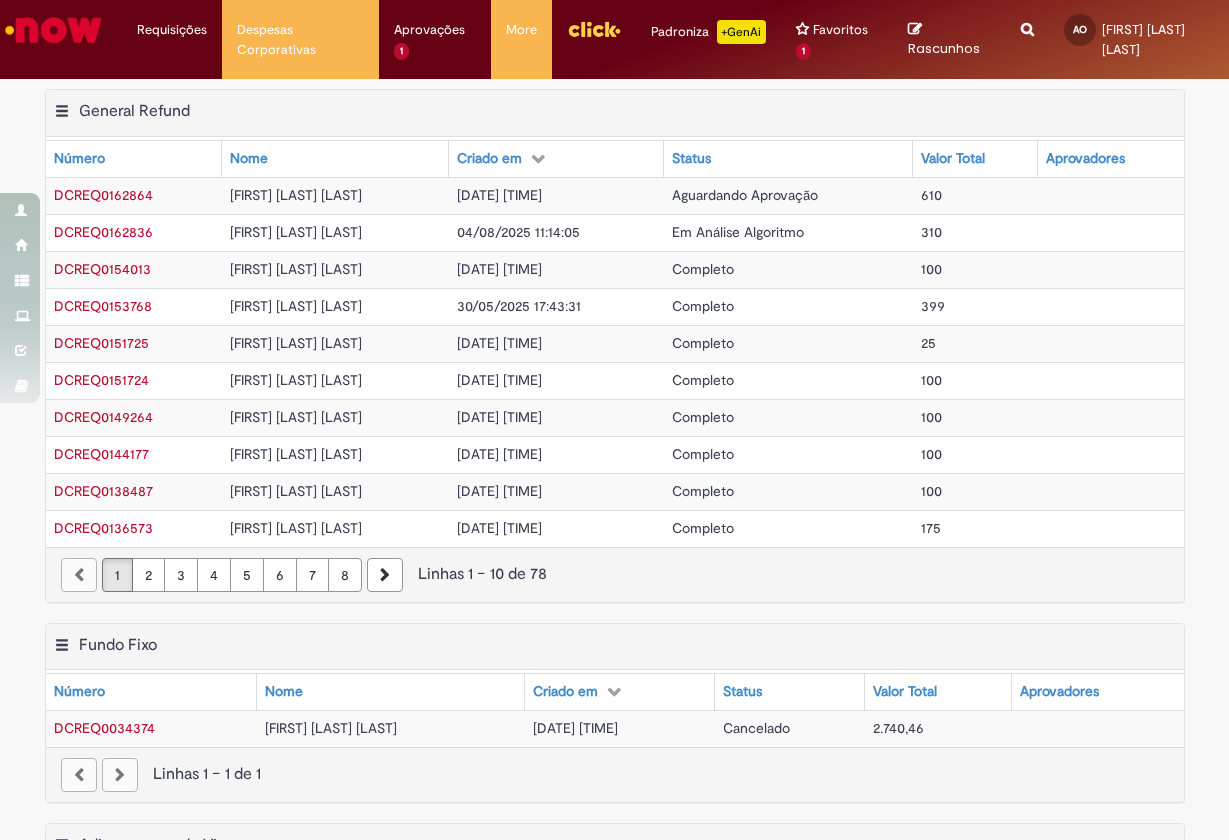 scroll, scrollTop: 0, scrollLeft: 0, axis: both 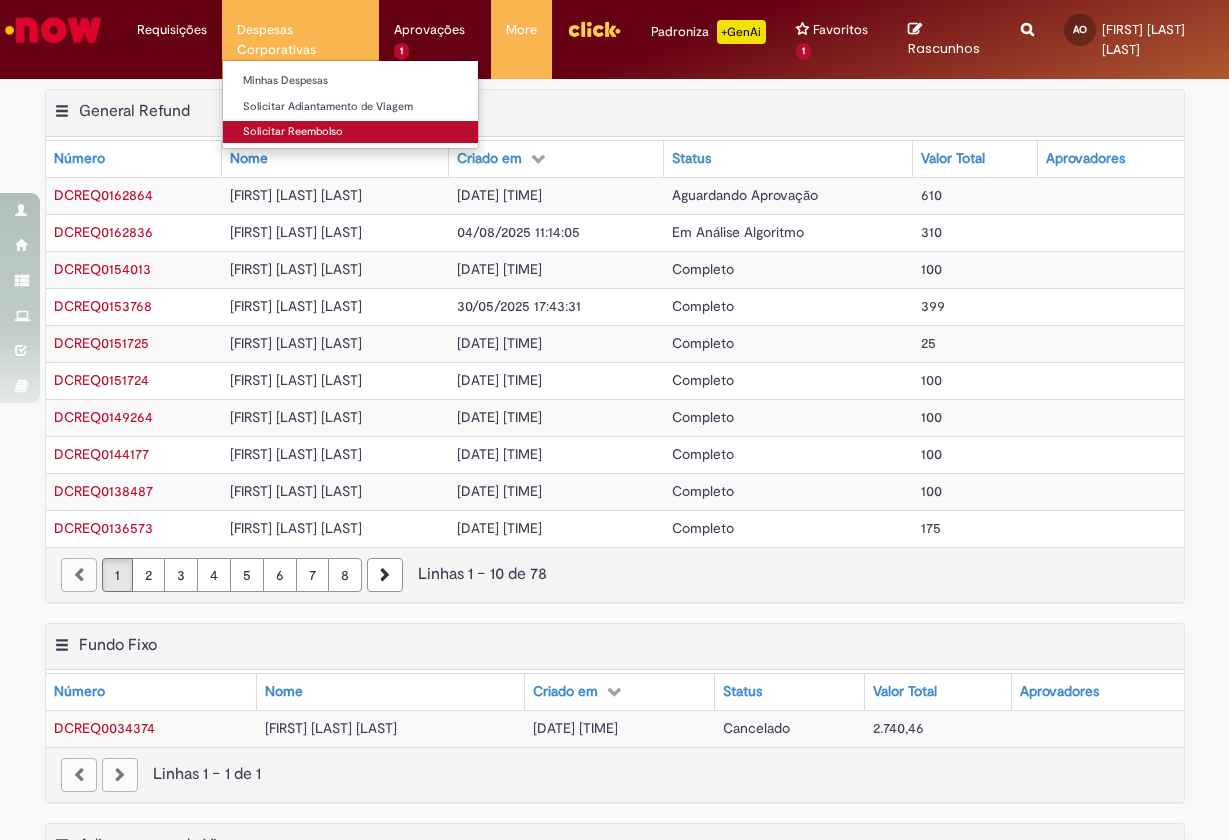 click on "Solicitar Reembolso" at bounding box center [350, 132] 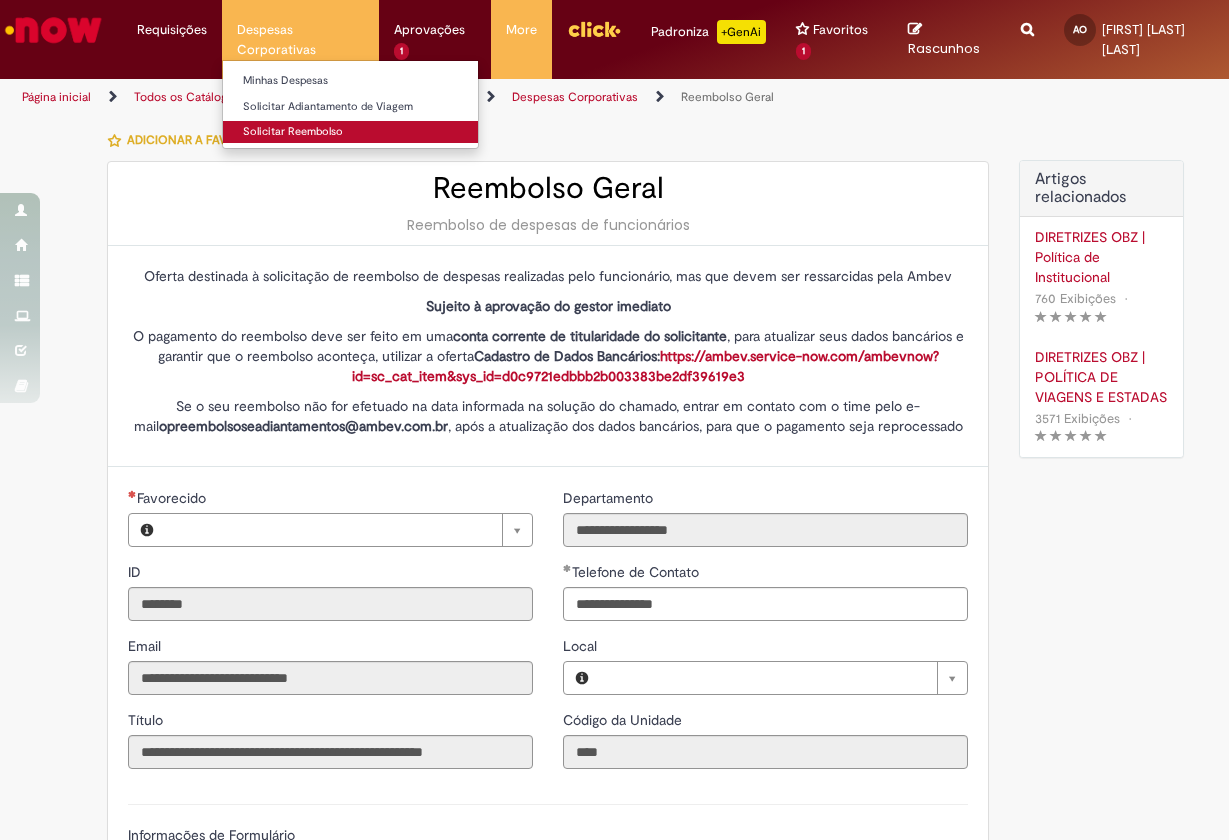 type on "**********" 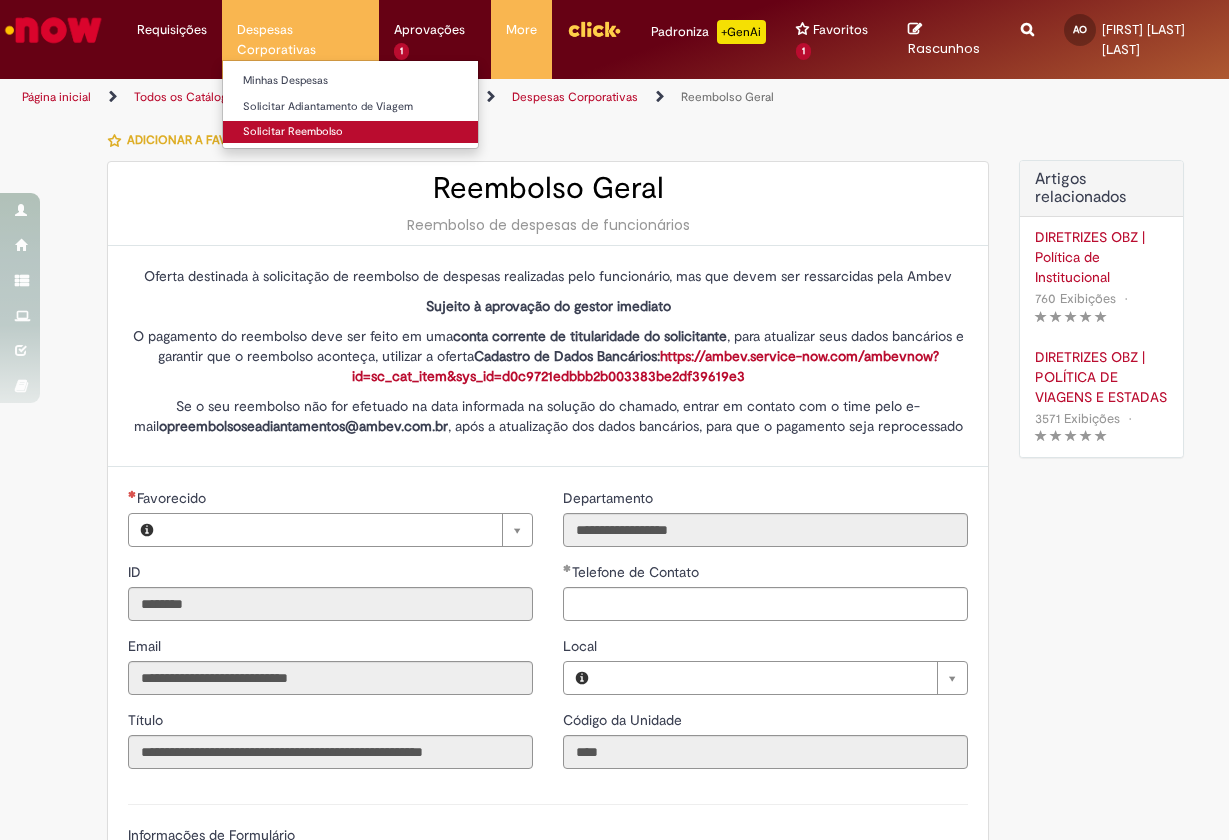 type on "**********" 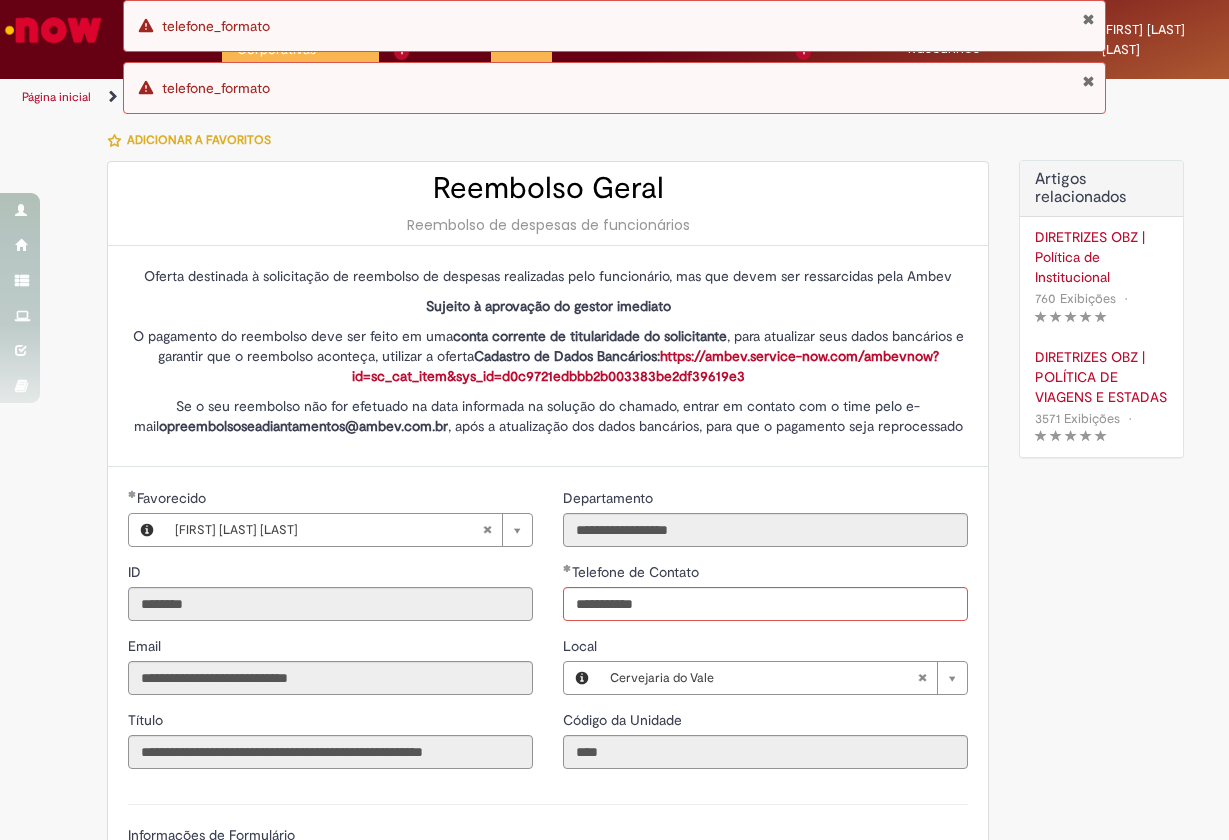 type on "**********" 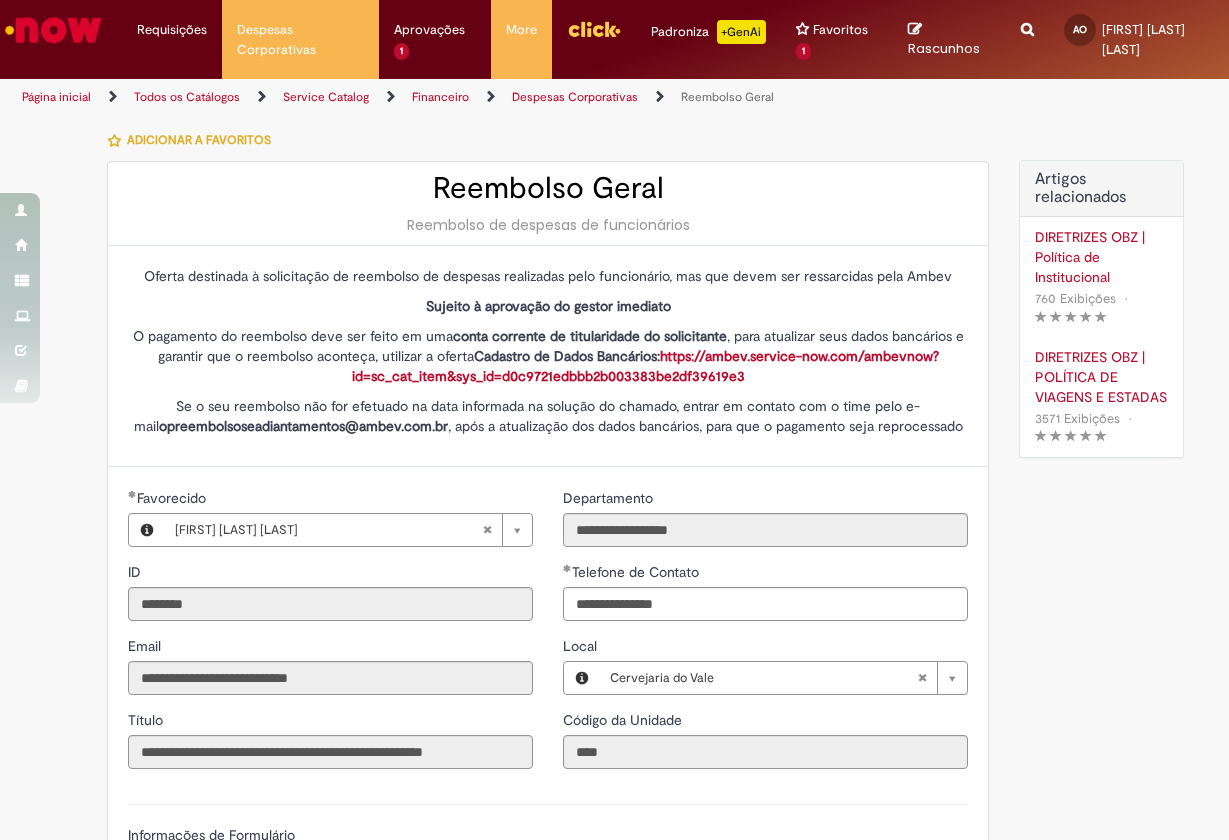click on "Adicionar a Favoritos
Reembolso Geral
Reembolso de despesas de funcionários
Oferta destinada à solicitação de reembolso de despesas realizadas pelo funcionário, mas que devem ser ressarcidas pela Ambev
Sujeito à aprovação do gestor imediato
O pagamento do reembolso deve ser feito em uma  conta corrente de titularidade do solicitante , para atualizar seus dados bancários e garantir que o reembolso aconteça, utilizar a oferta  Cadastro de Dados Bancários:  https://ambev.service-now.com/ambevnow?id=sc_cat_item&sys_id=d0c9721edbbb2b003383be2df39619e3
Se o seu reembolso não for efetuado na data informada na solução do chamado, entrar em contato com o time pelo e-mail  opreembolsoseadiantamentos@ambev.com.br , após a atualização dos dados bancários, para que o pagamento seja reprocessado
sap a integrar ** Country Code **" at bounding box center [615, 734] 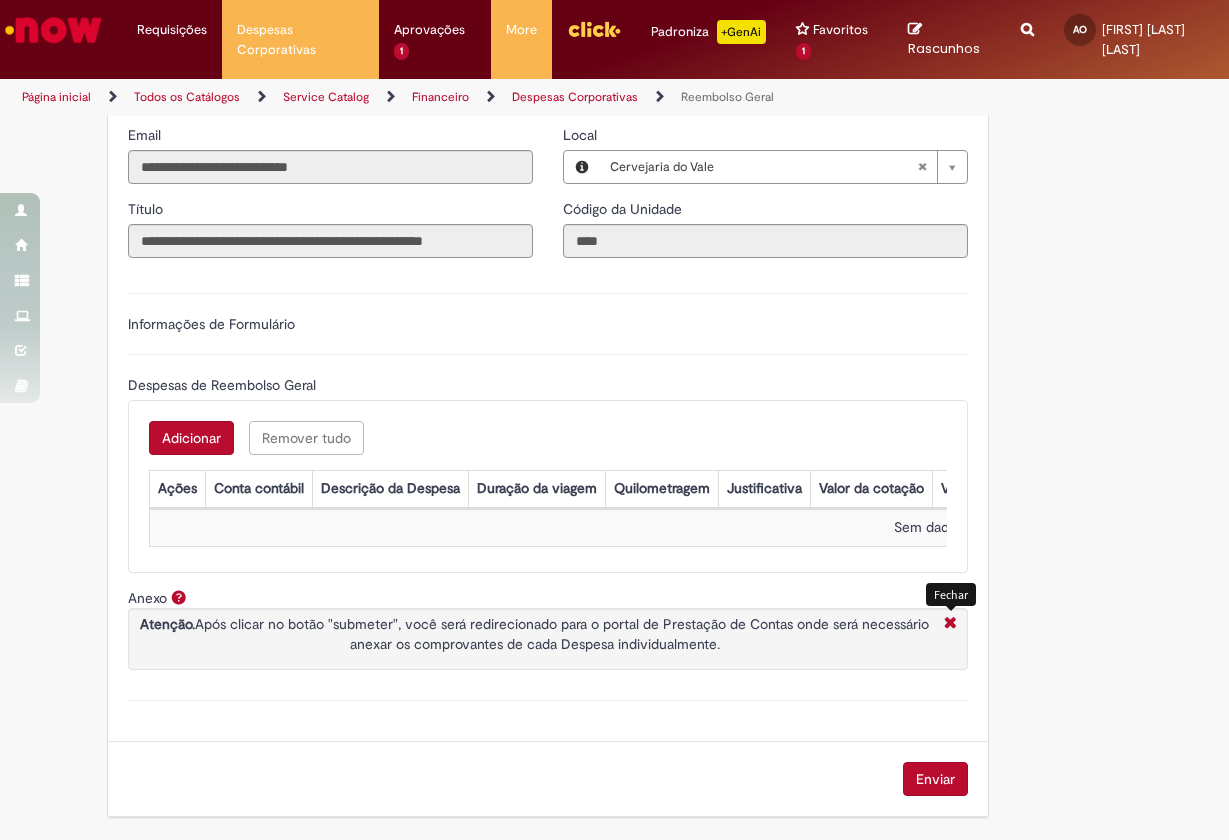 scroll, scrollTop: 528, scrollLeft: 0, axis: vertical 